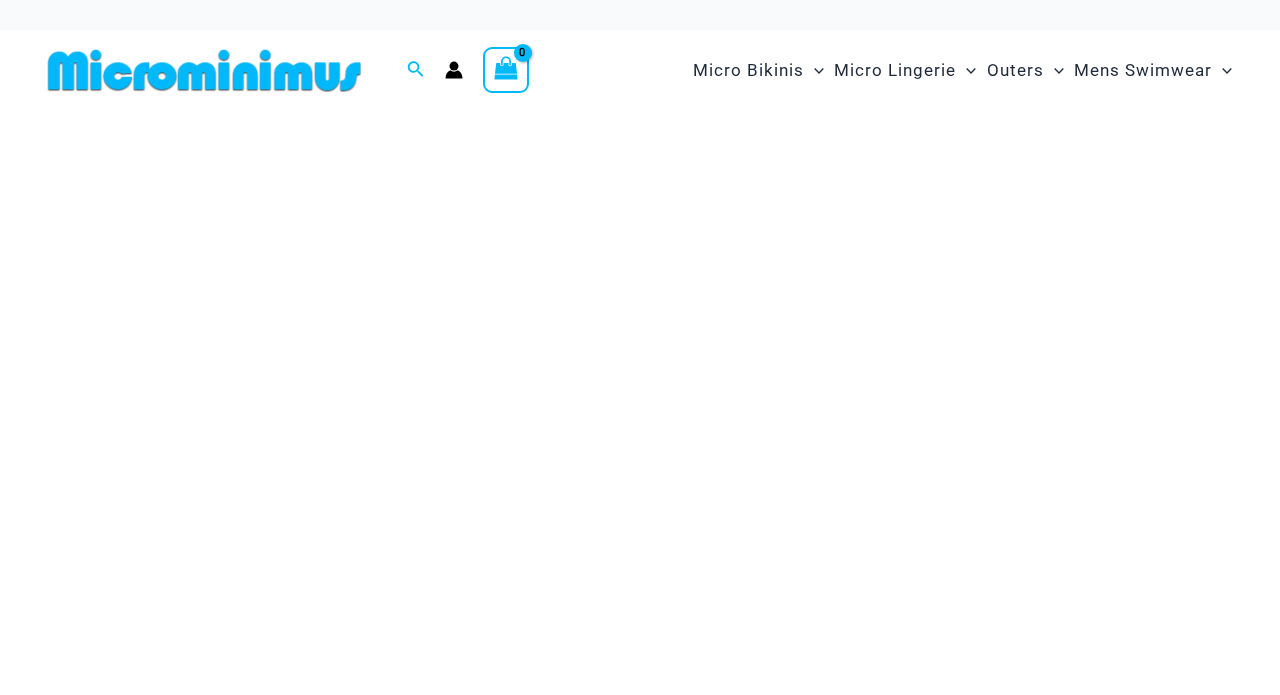 scroll, scrollTop: 0, scrollLeft: 0, axis: both 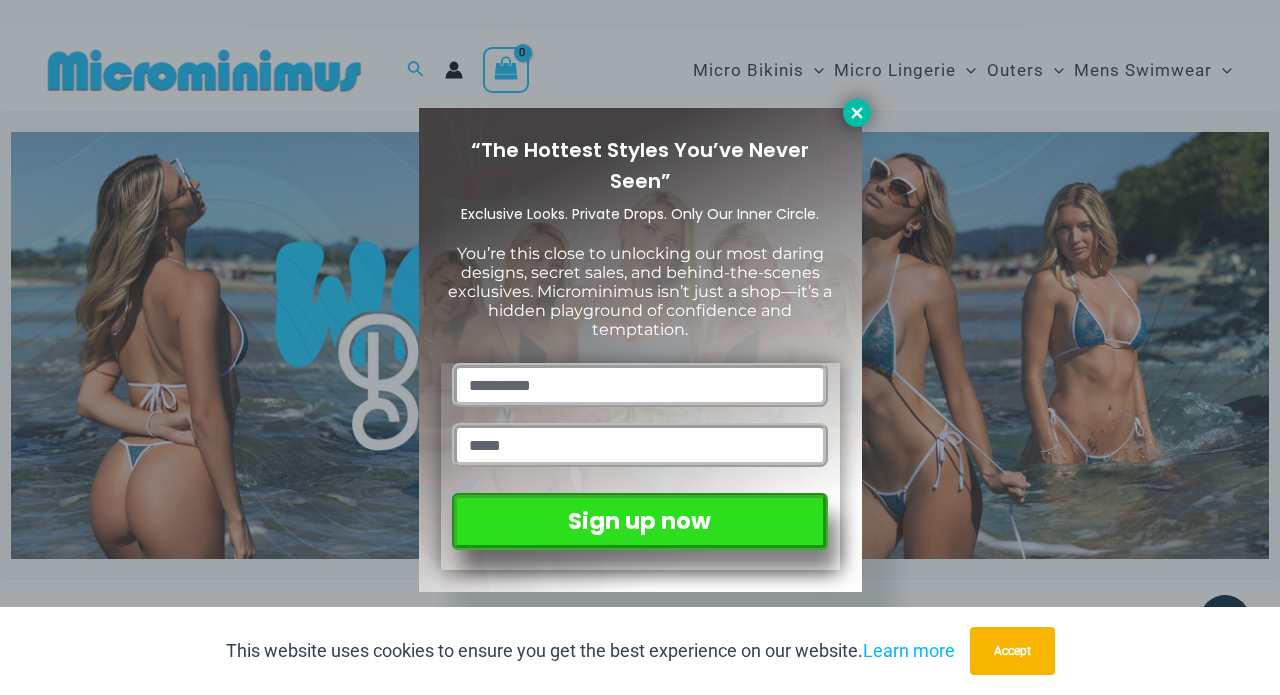click 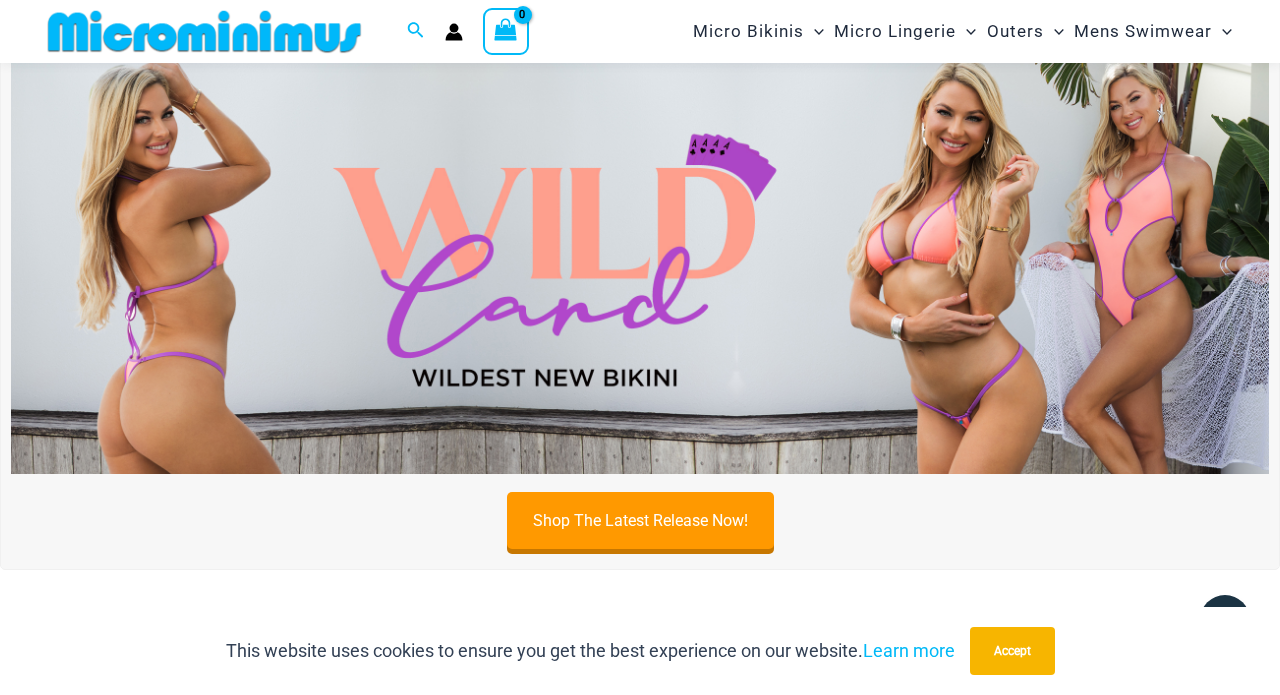 scroll, scrollTop: 574, scrollLeft: 0, axis: vertical 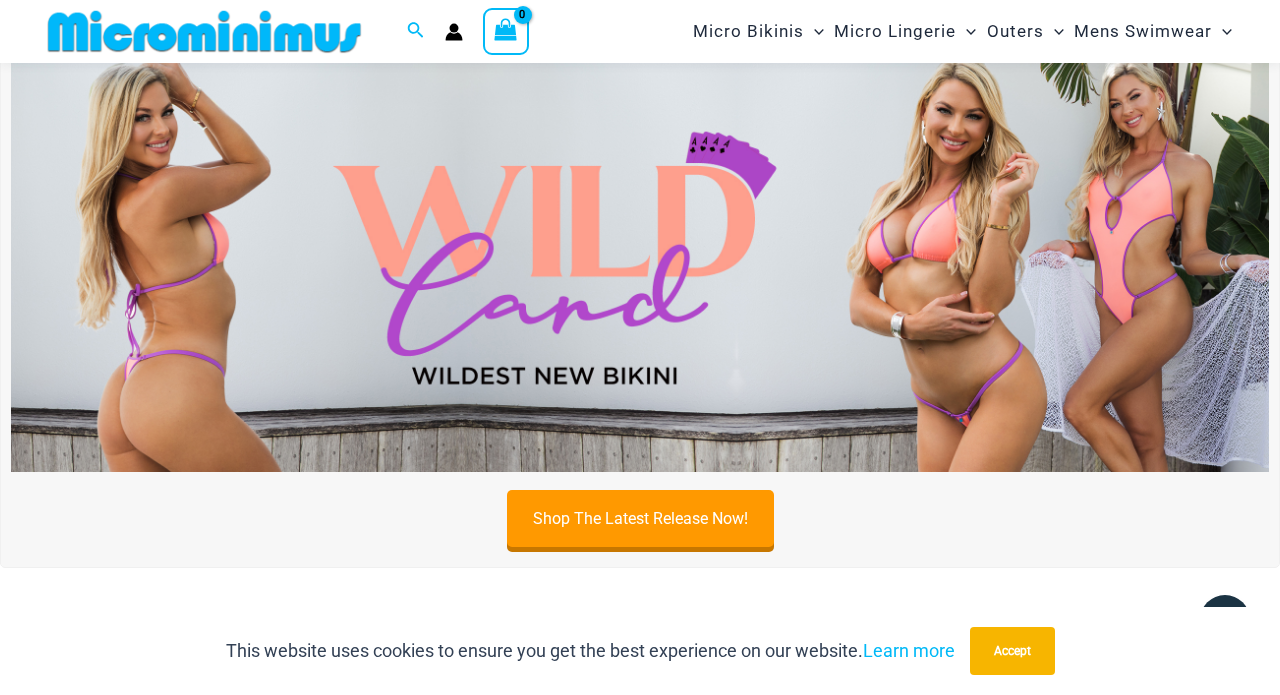 click at bounding box center [640, 258] 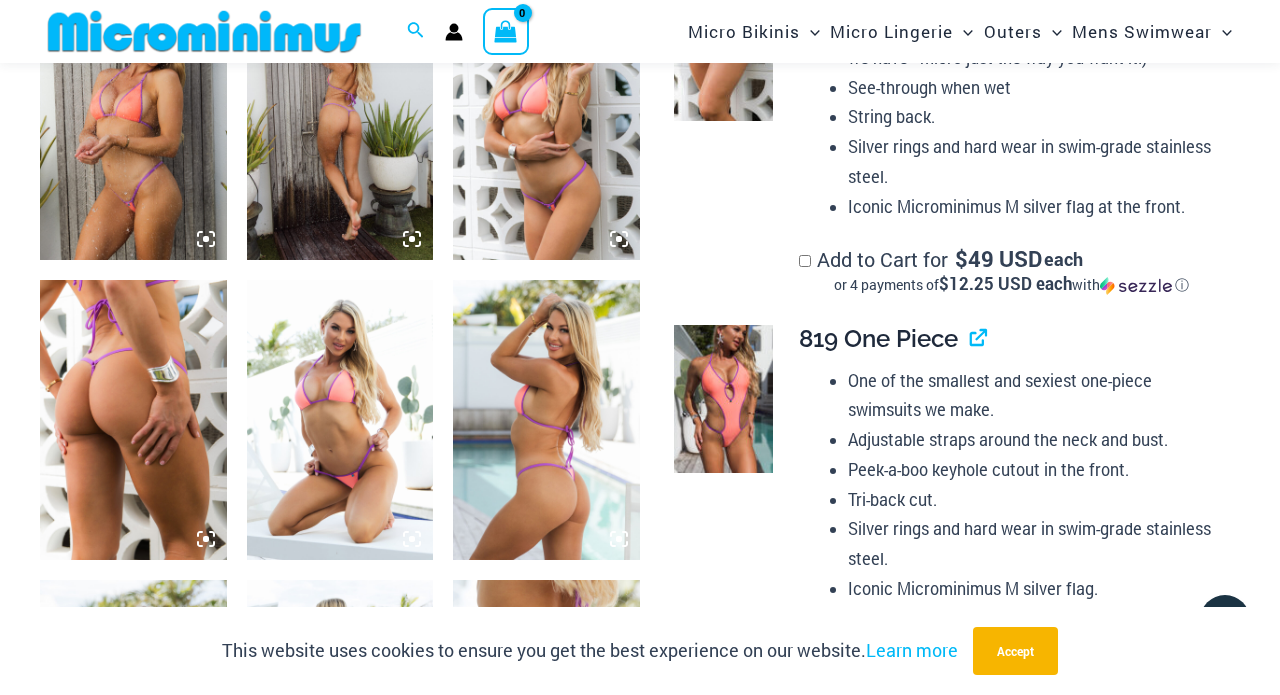 scroll, scrollTop: 1723, scrollLeft: 0, axis: vertical 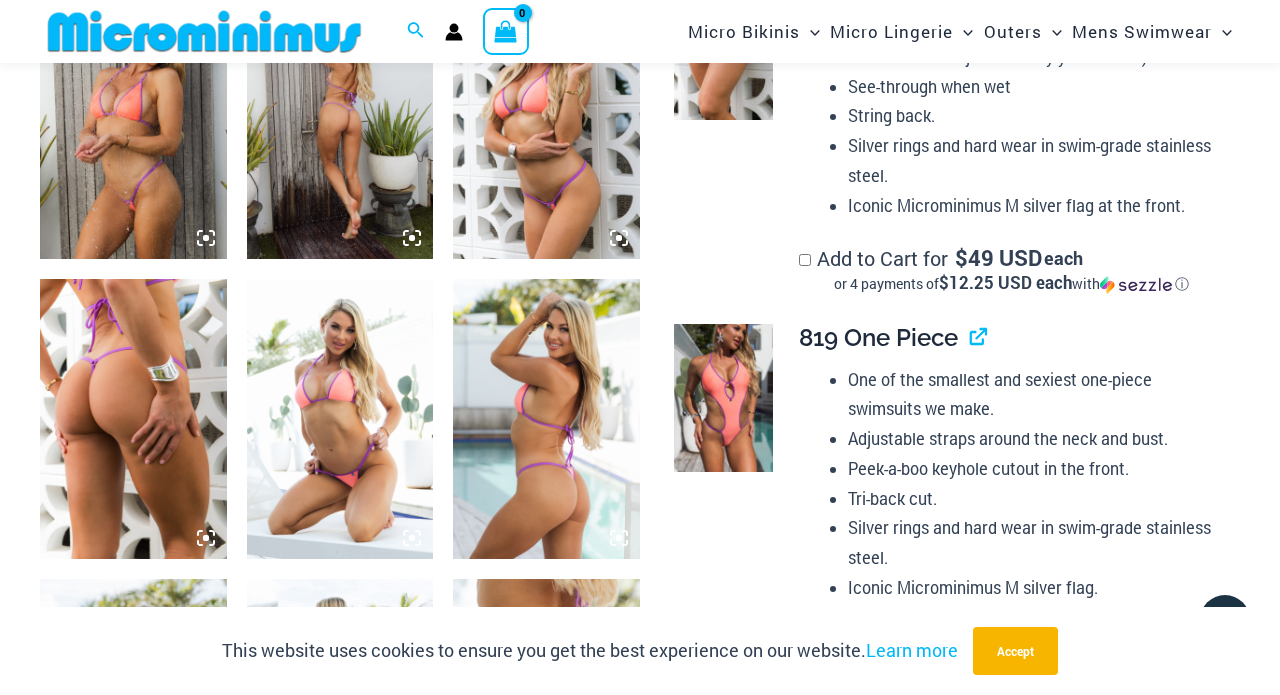 click 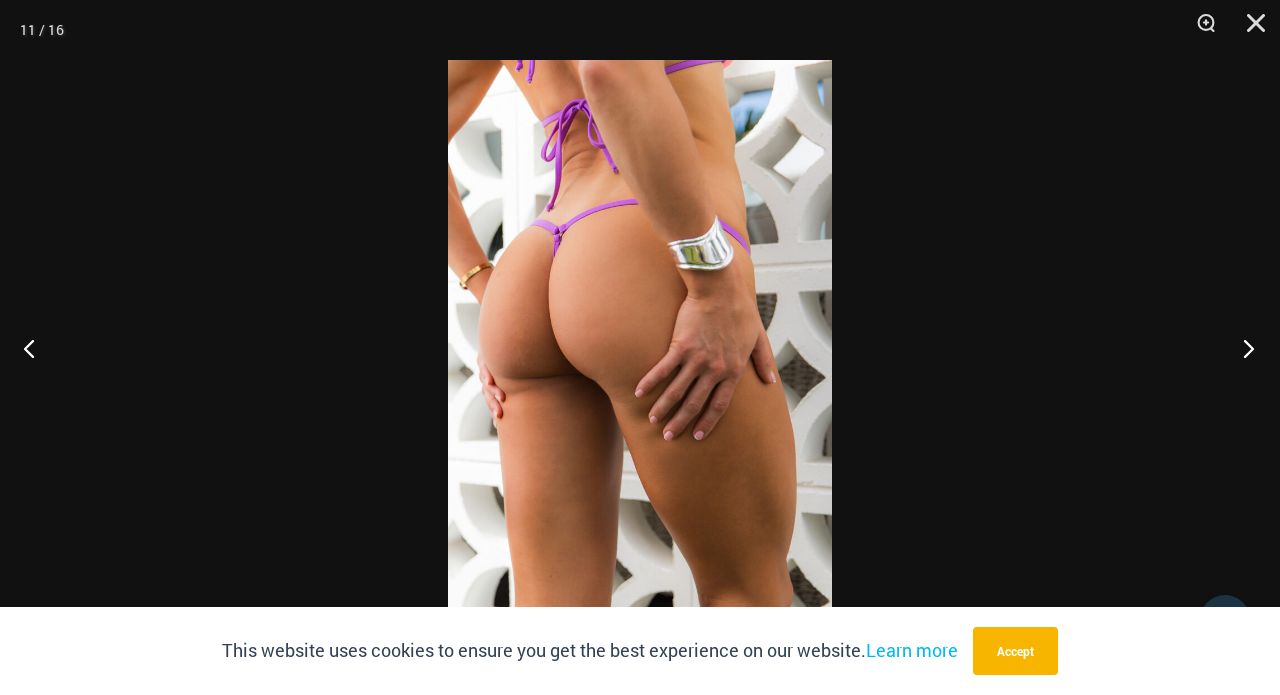 click at bounding box center [1242, 348] 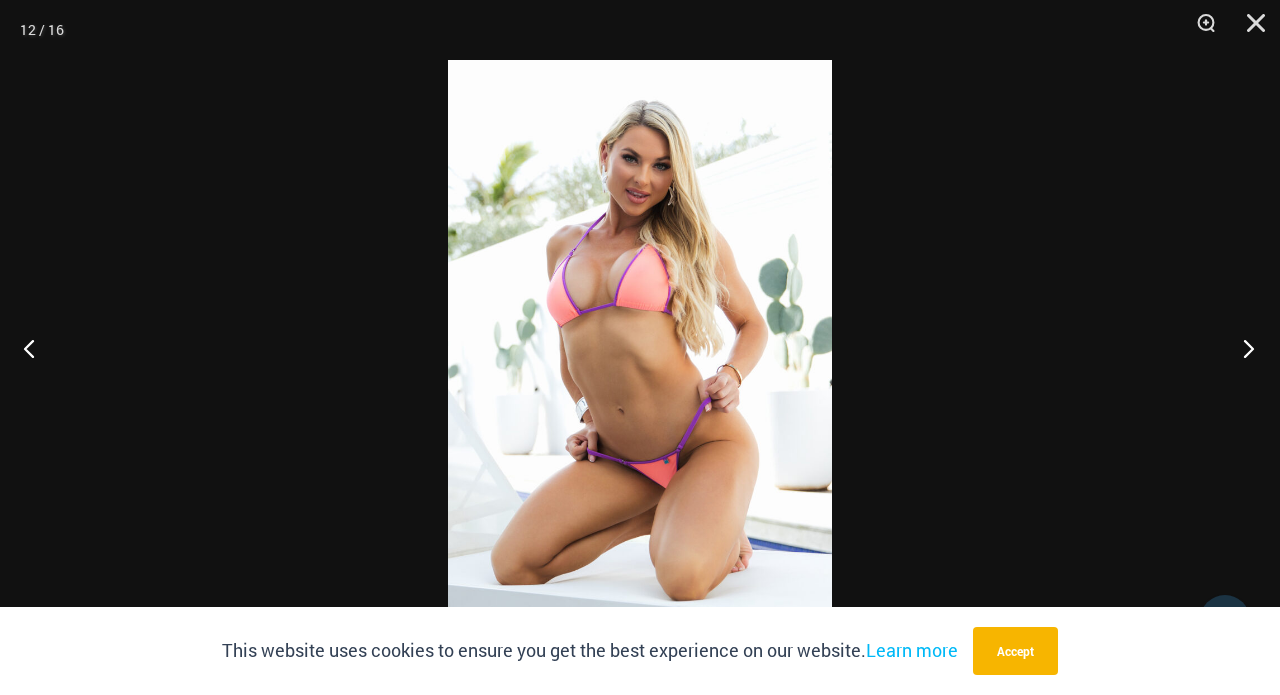 click at bounding box center [1242, 348] 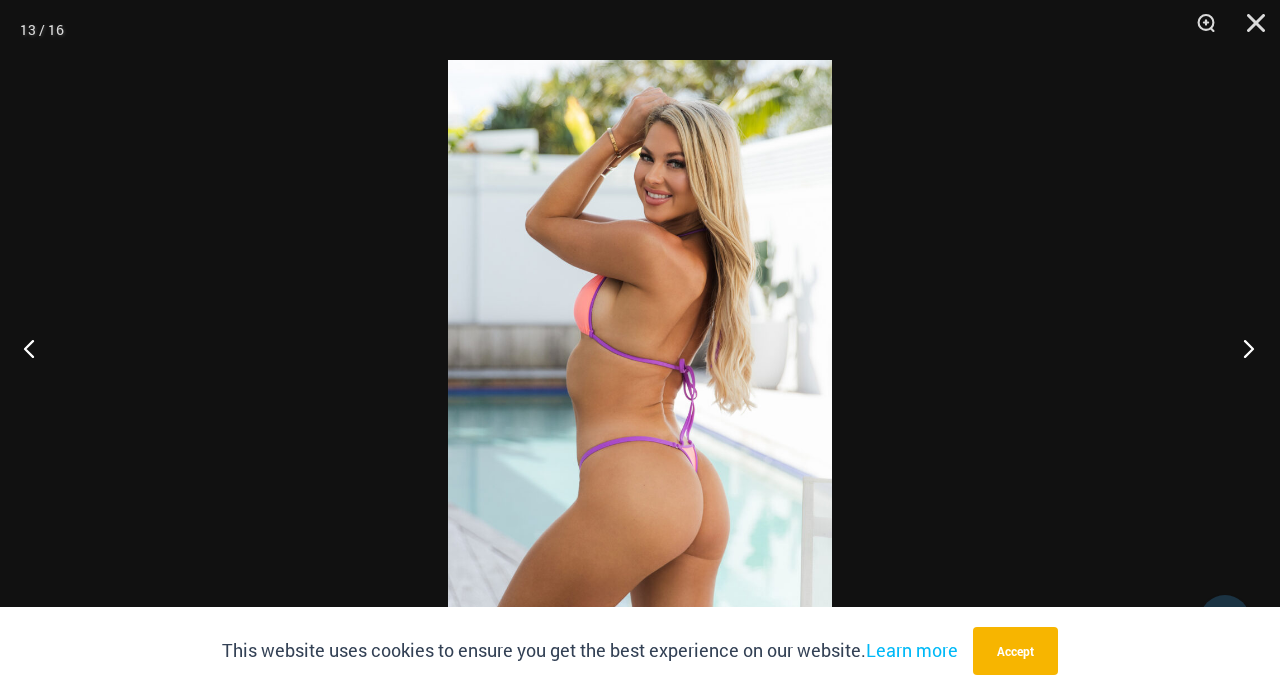 click at bounding box center (1242, 348) 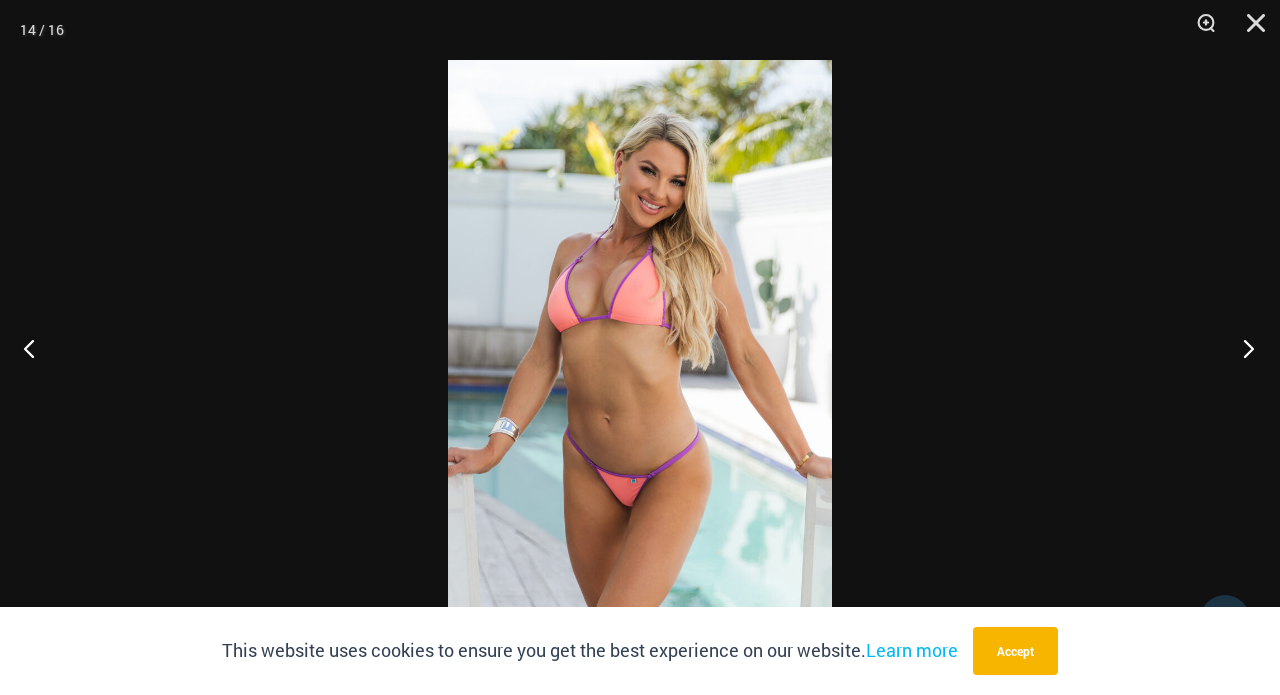 click at bounding box center (1242, 348) 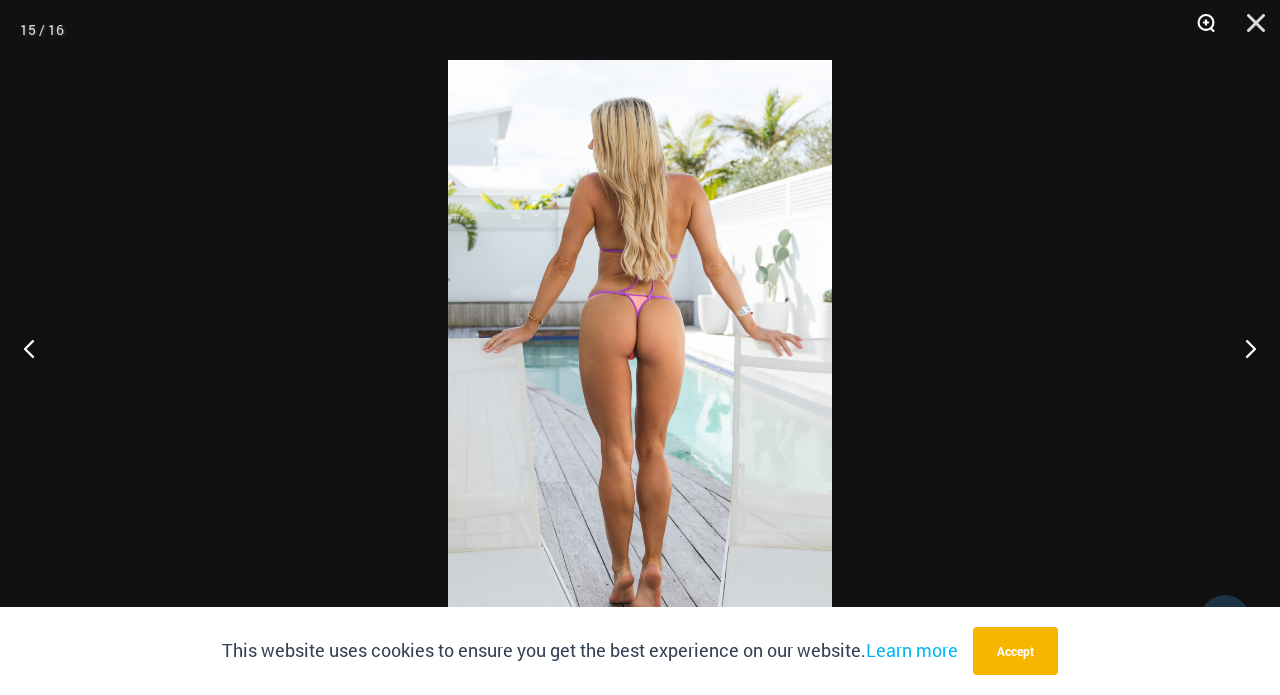 click at bounding box center (1199, 30) 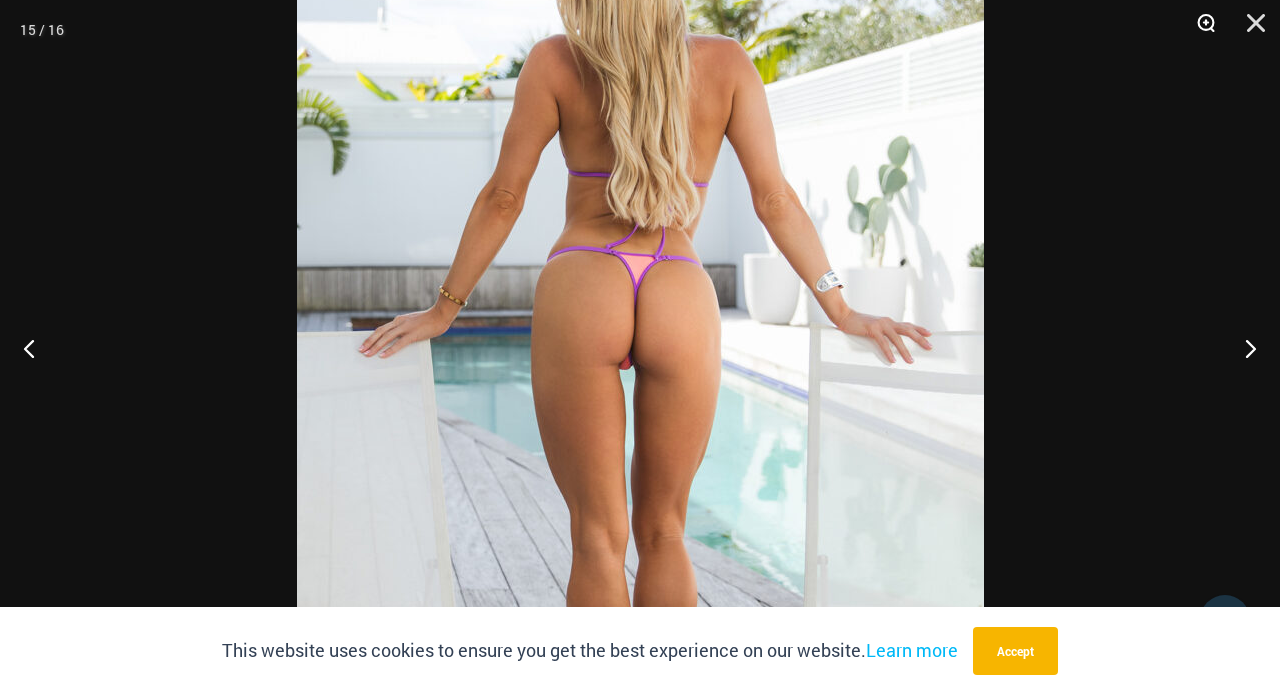 click at bounding box center (1199, 30) 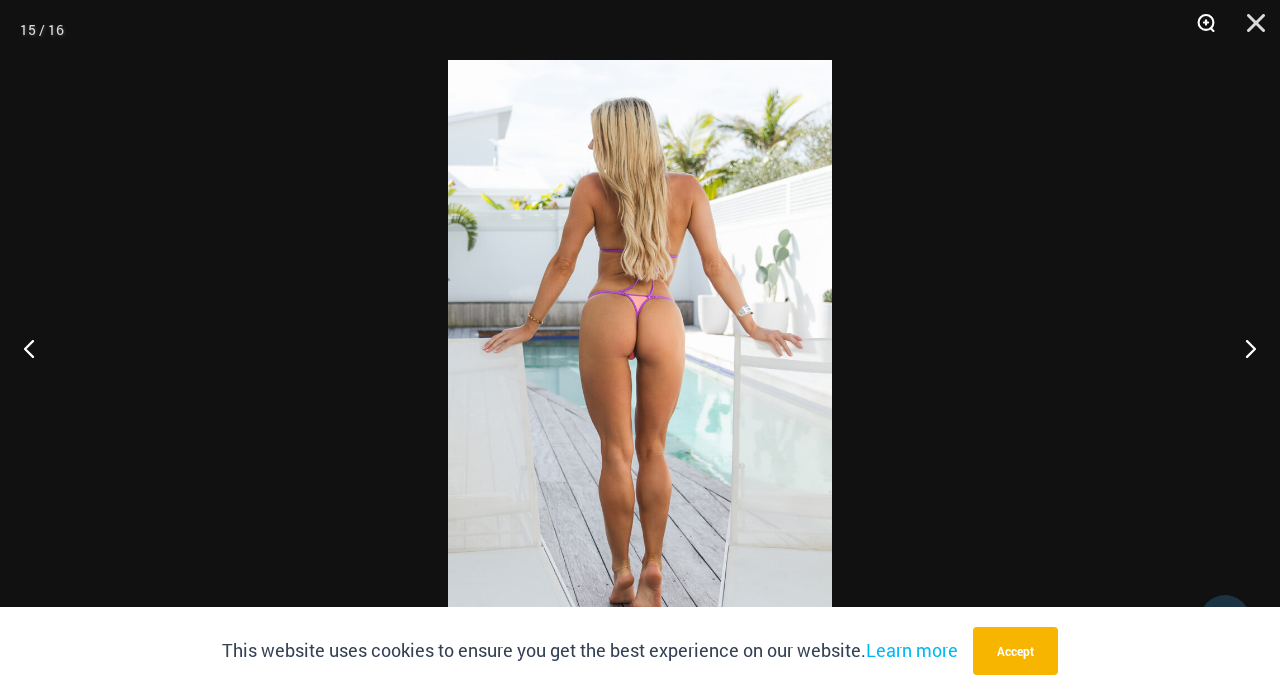 click at bounding box center (1199, 30) 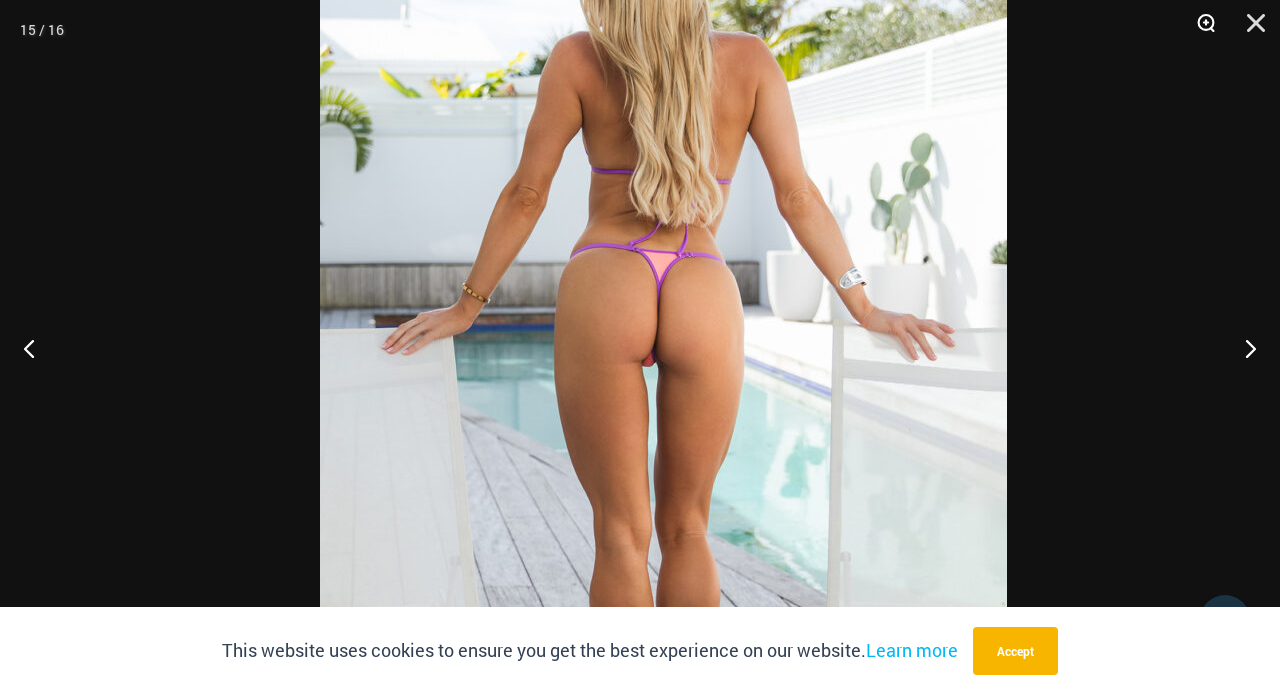 click on "15 / 16" at bounding box center [640, 347] 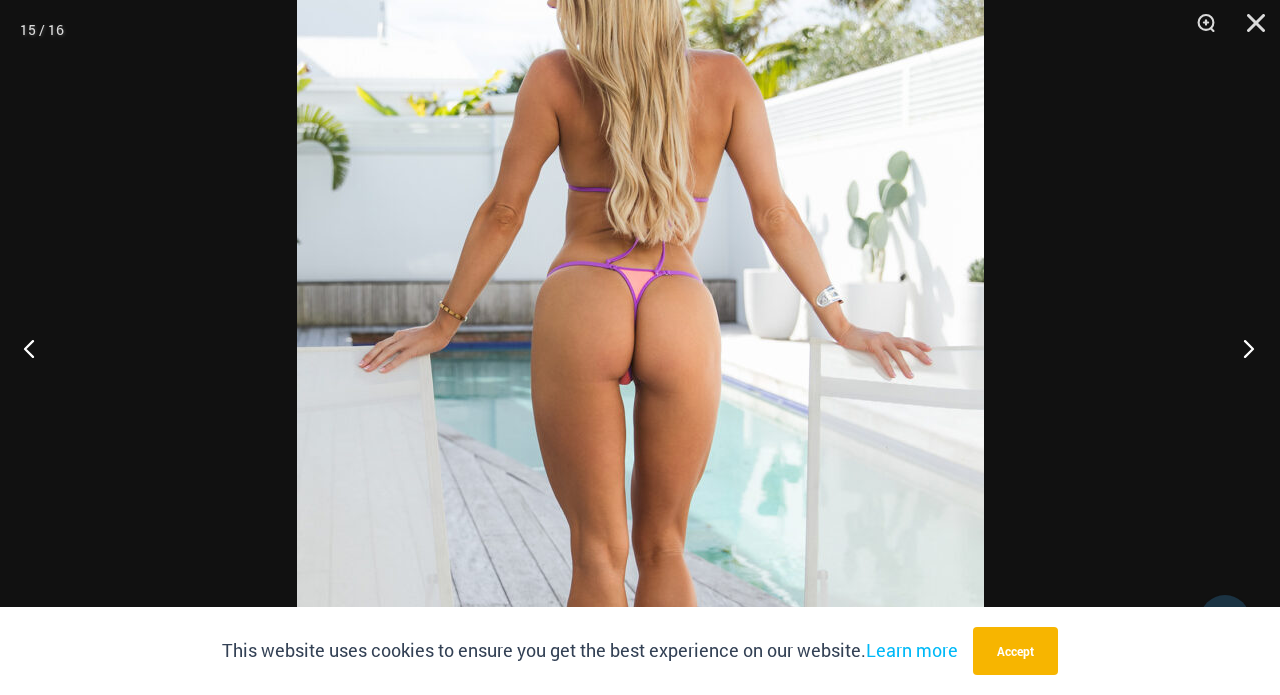 click at bounding box center (1242, 348) 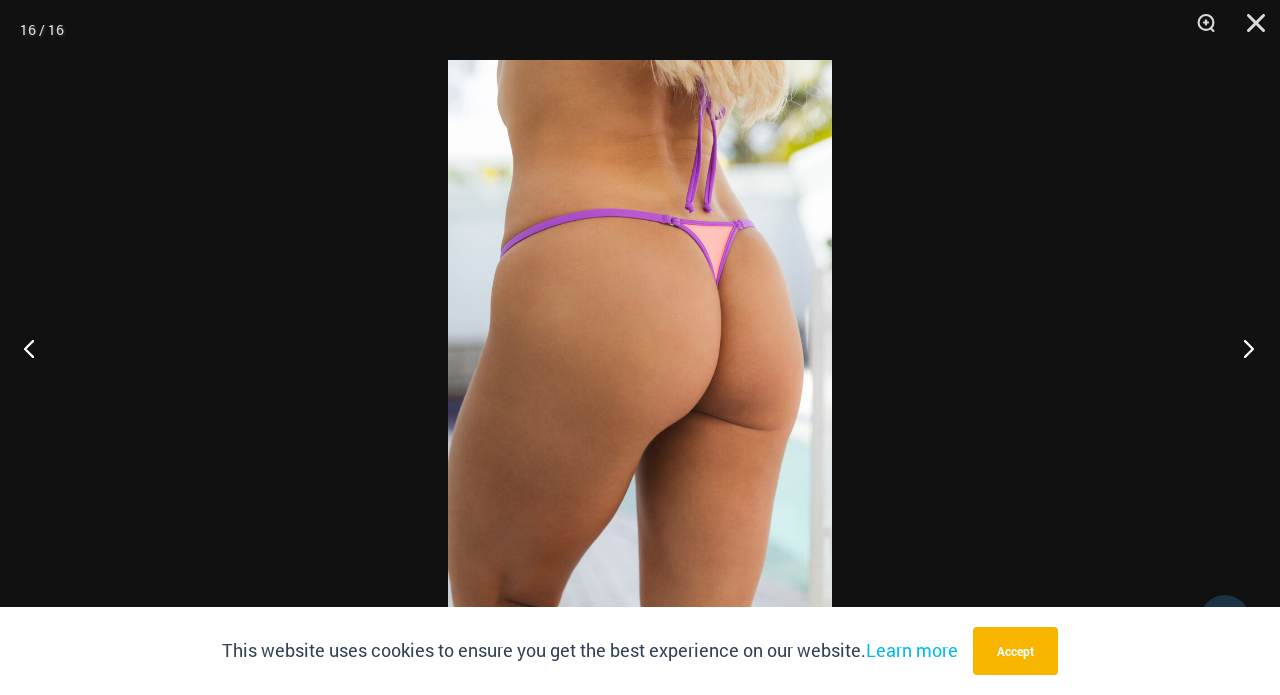 click at bounding box center (1242, 348) 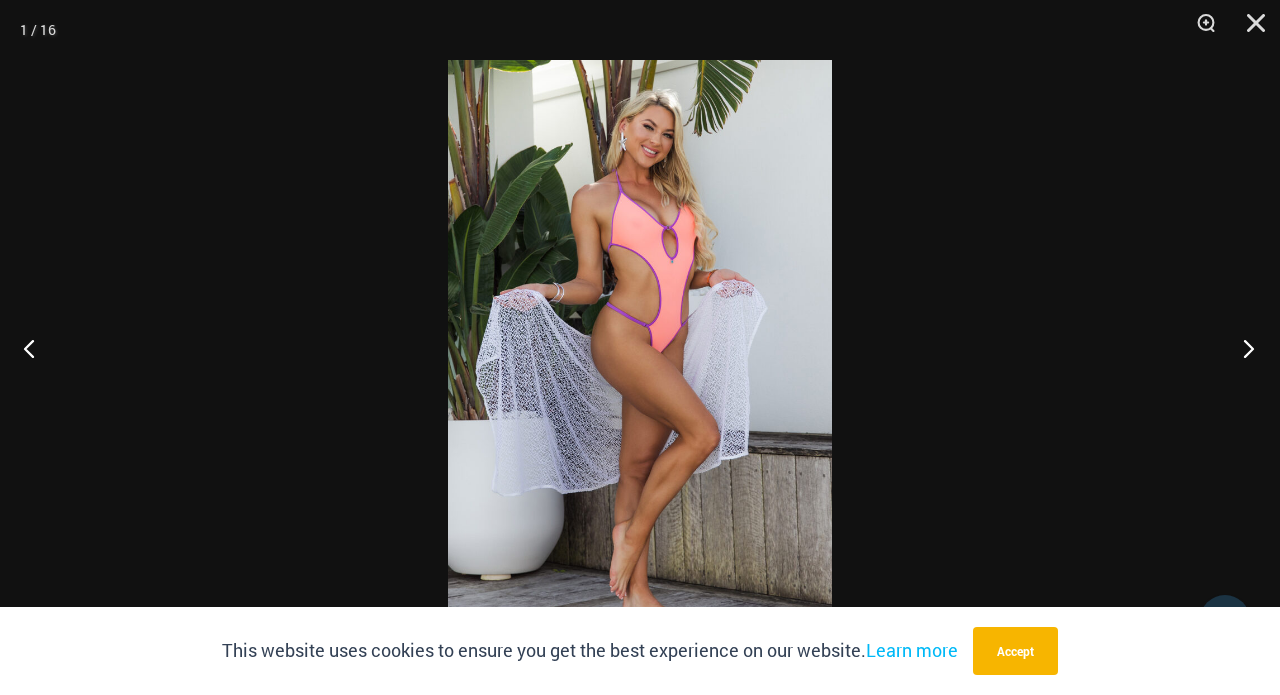 click at bounding box center (1242, 348) 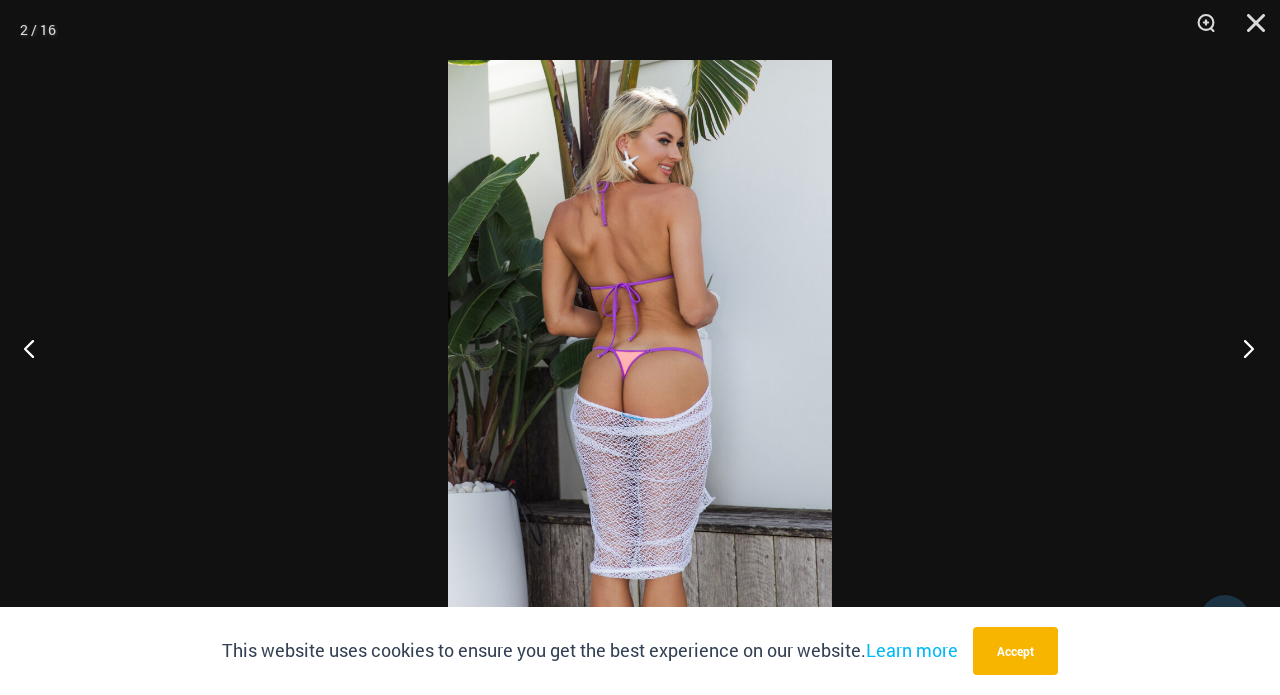 click at bounding box center [1242, 348] 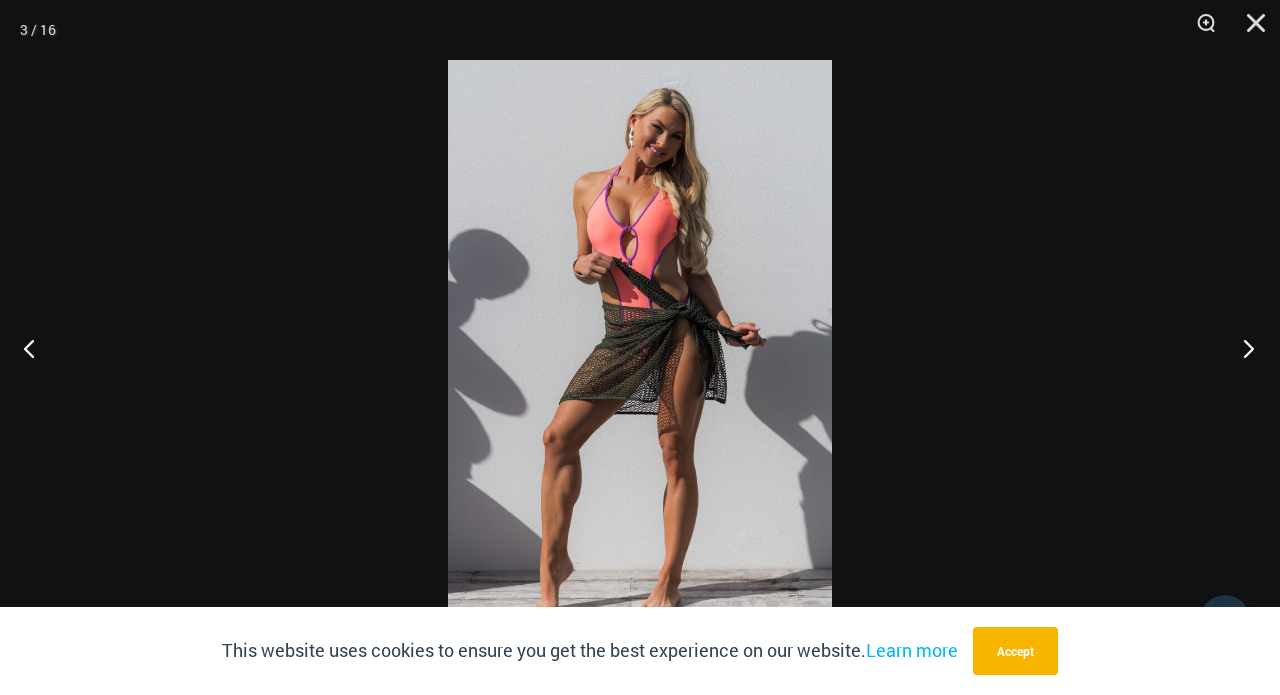 click at bounding box center [1242, 348] 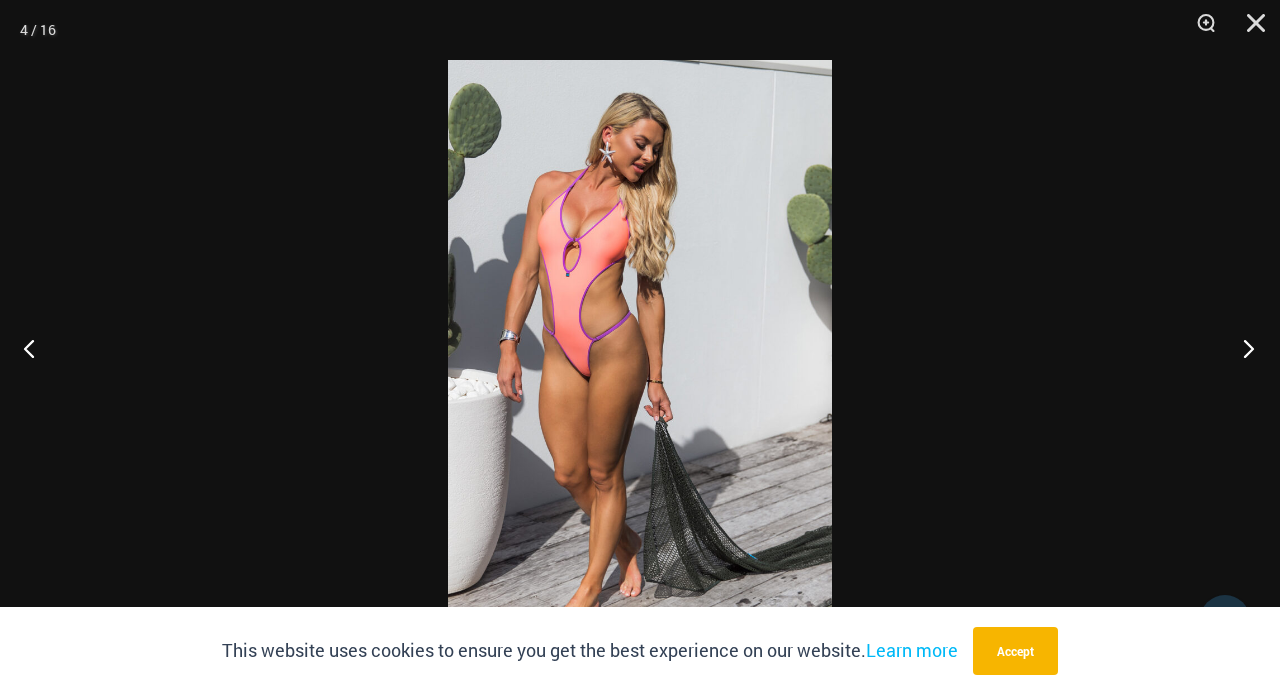click at bounding box center [1242, 348] 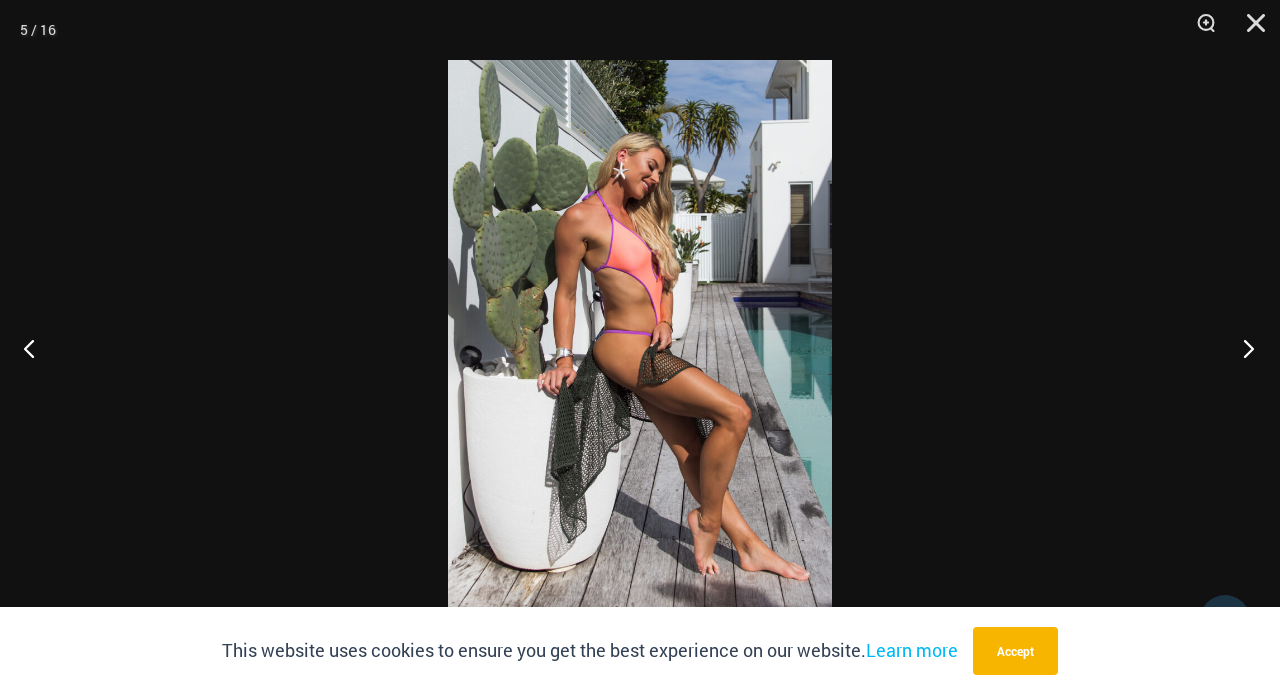 click at bounding box center [1242, 348] 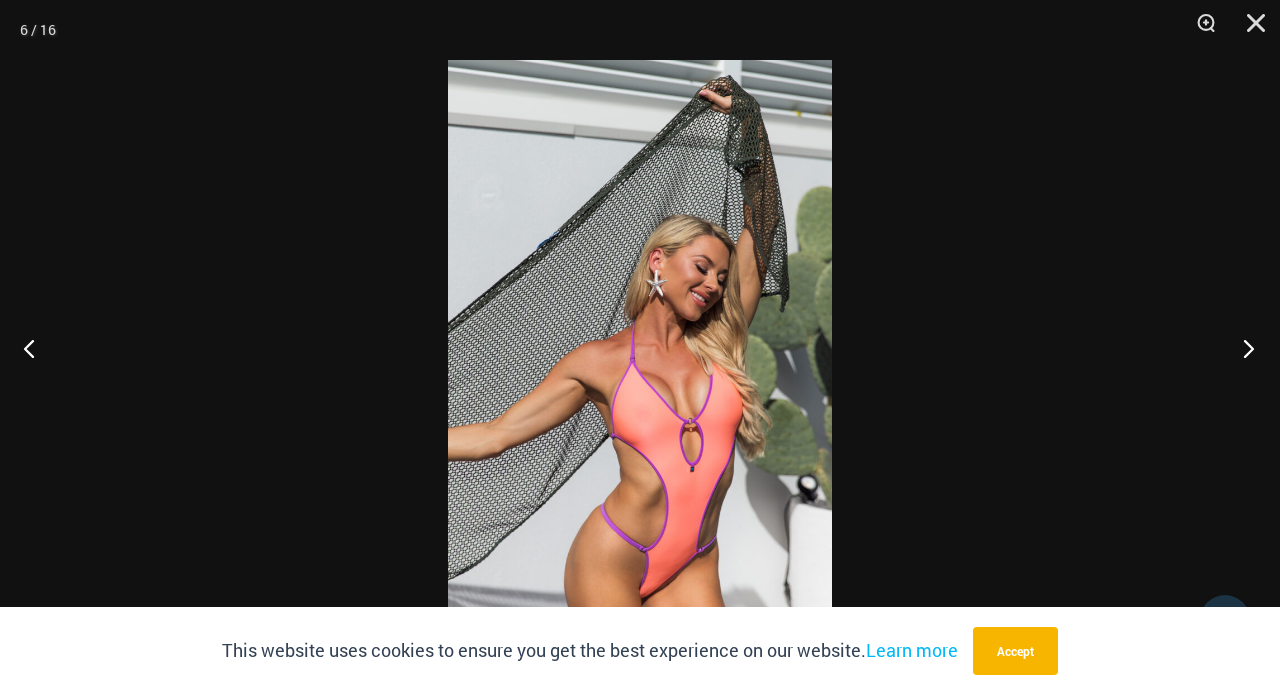 click at bounding box center (1242, 348) 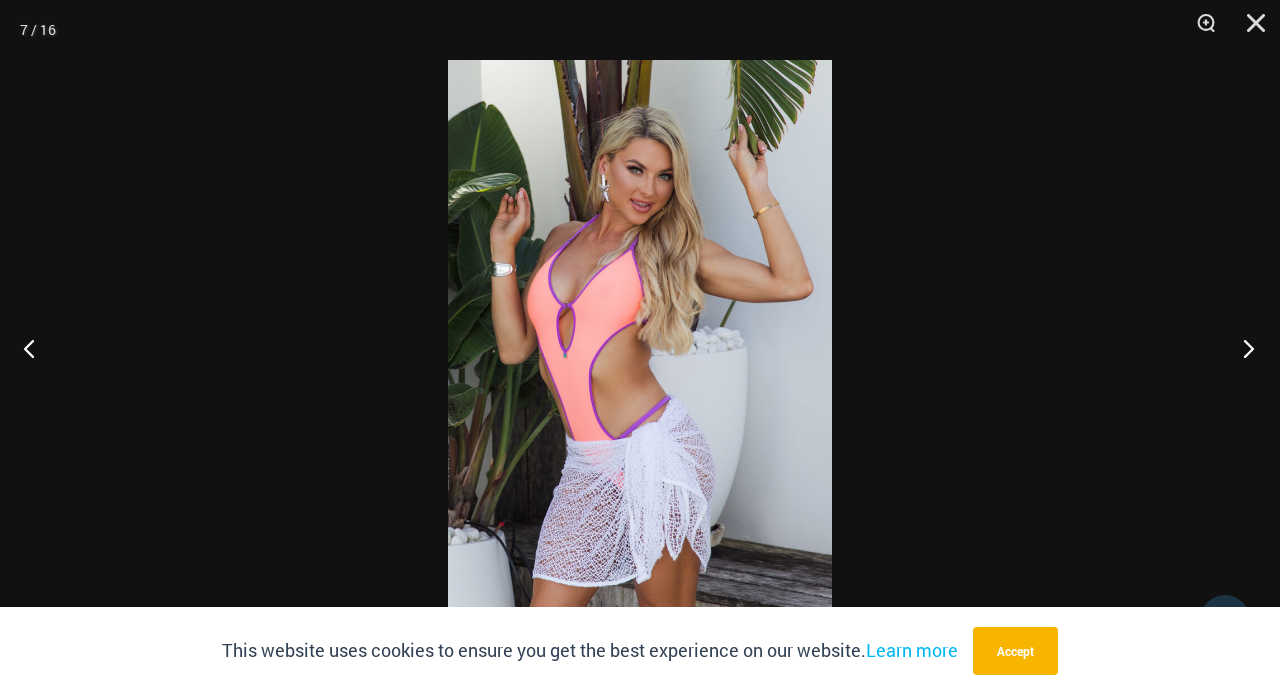 click at bounding box center (1242, 348) 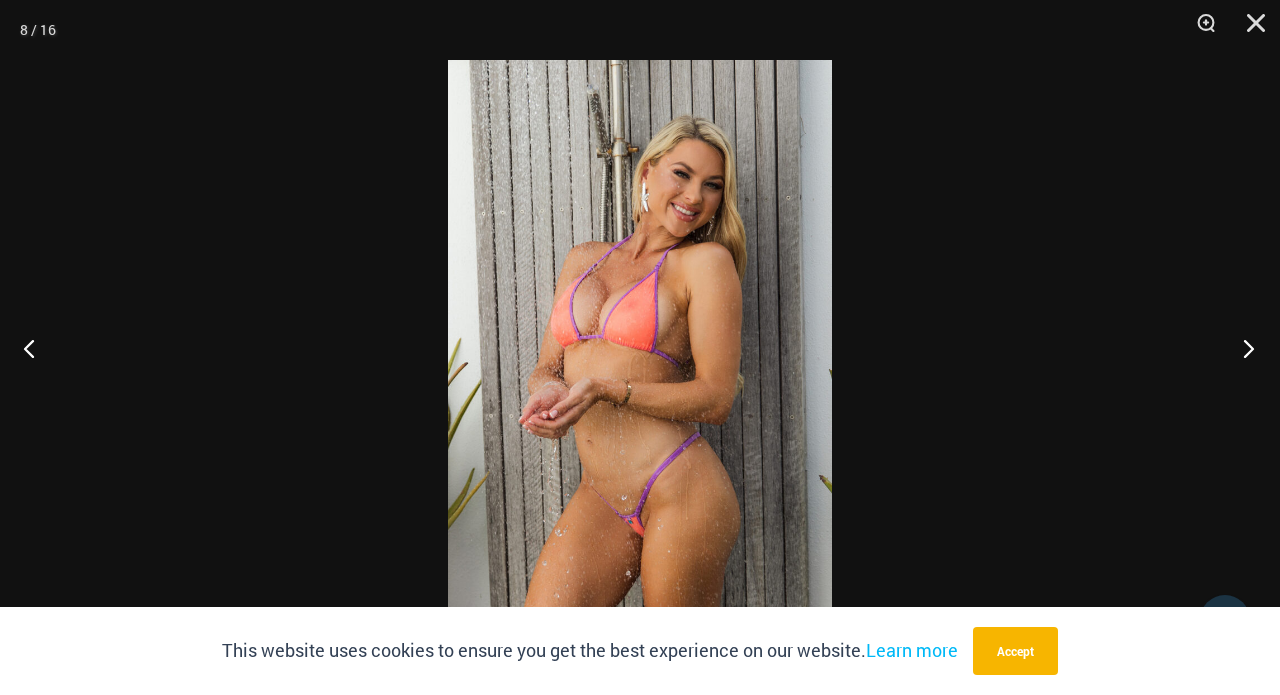 click at bounding box center [1242, 348] 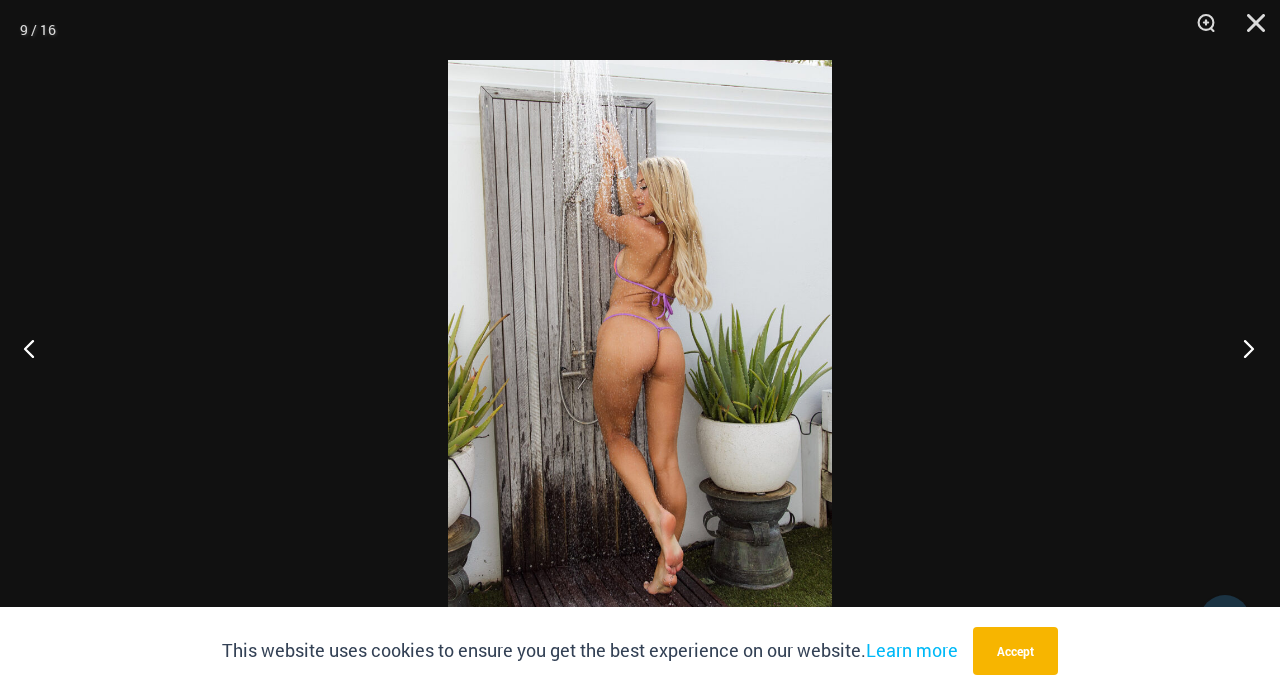 click at bounding box center [1242, 348] 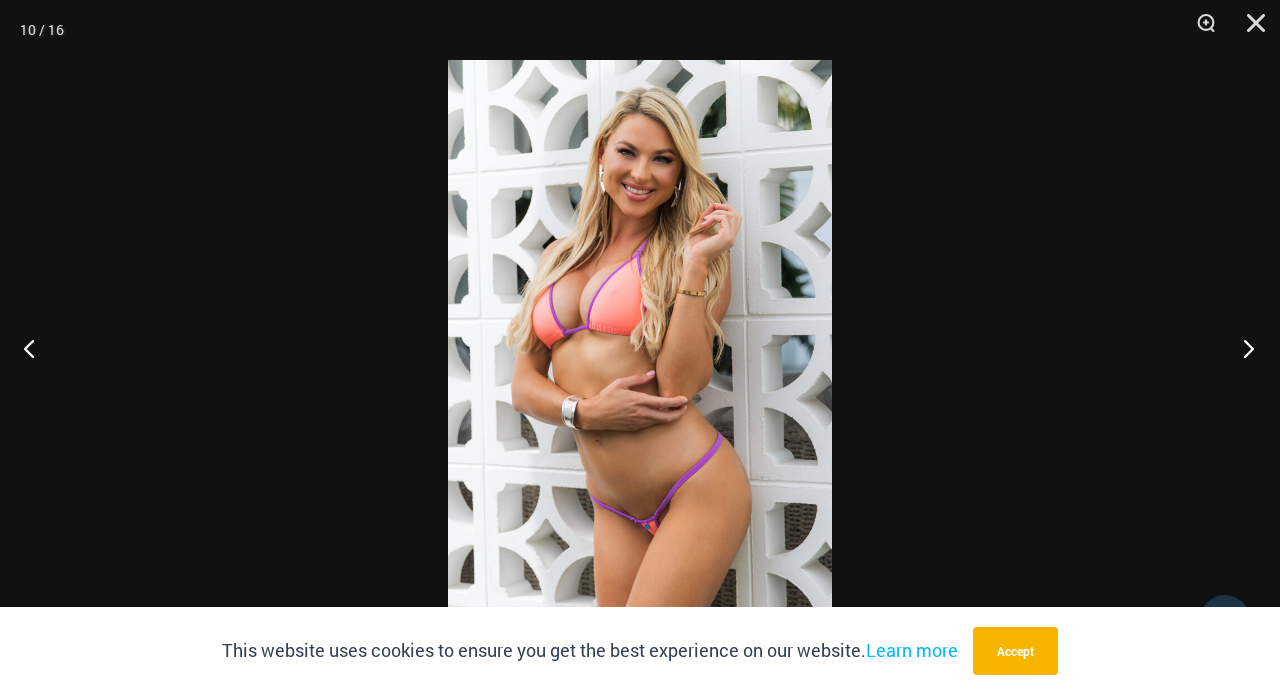 click at bounding box center (1242, 348) 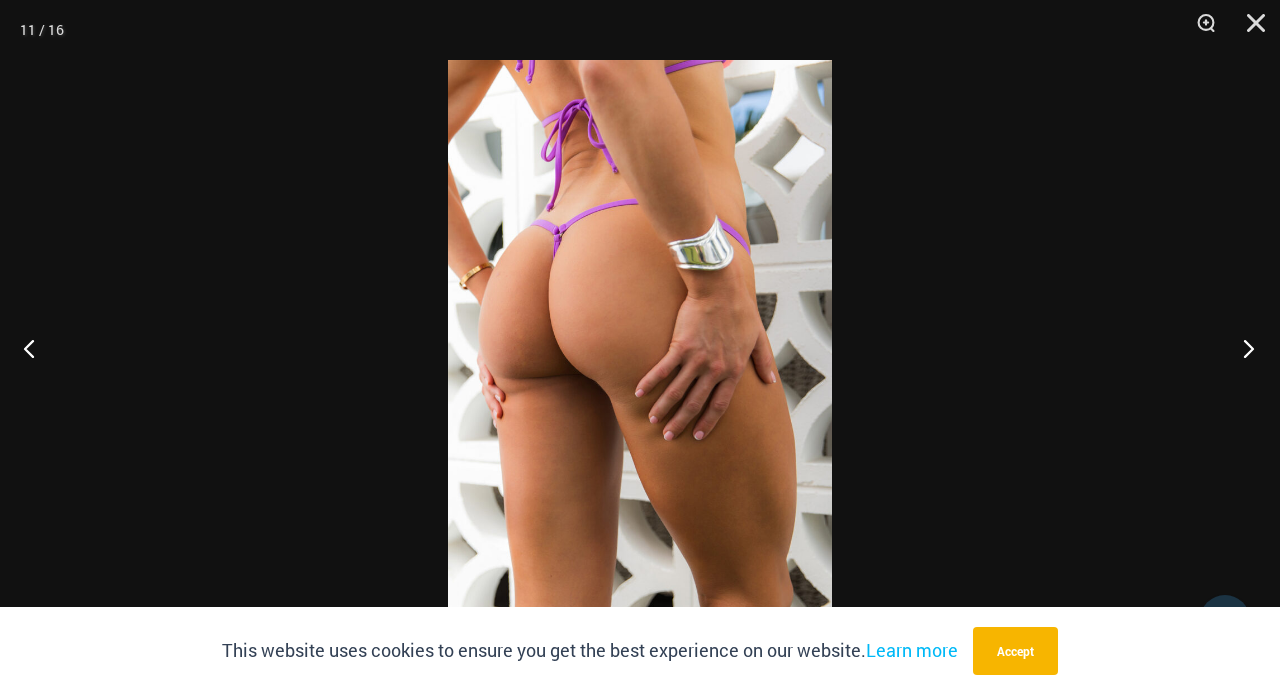click at bounding box center (1242, 348) 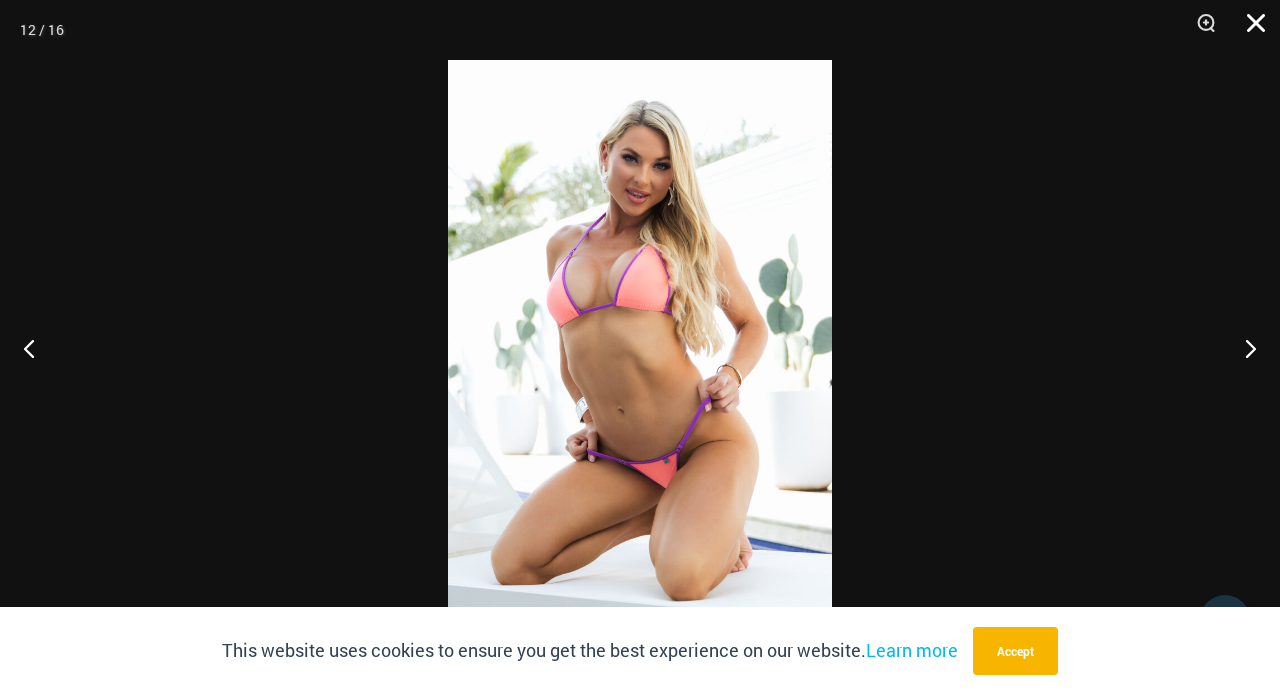 click at bounding box center (1249, 30) 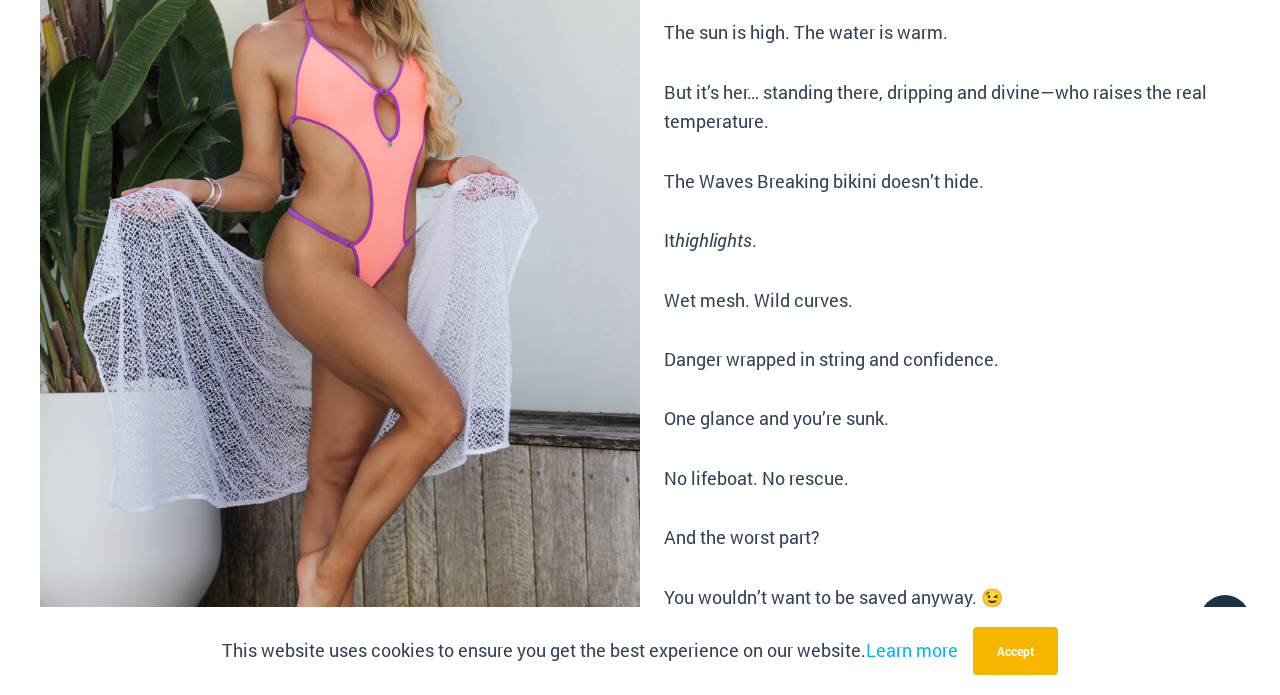 scroll, scrollTop: 0, scrollLeft: 0, axis: both 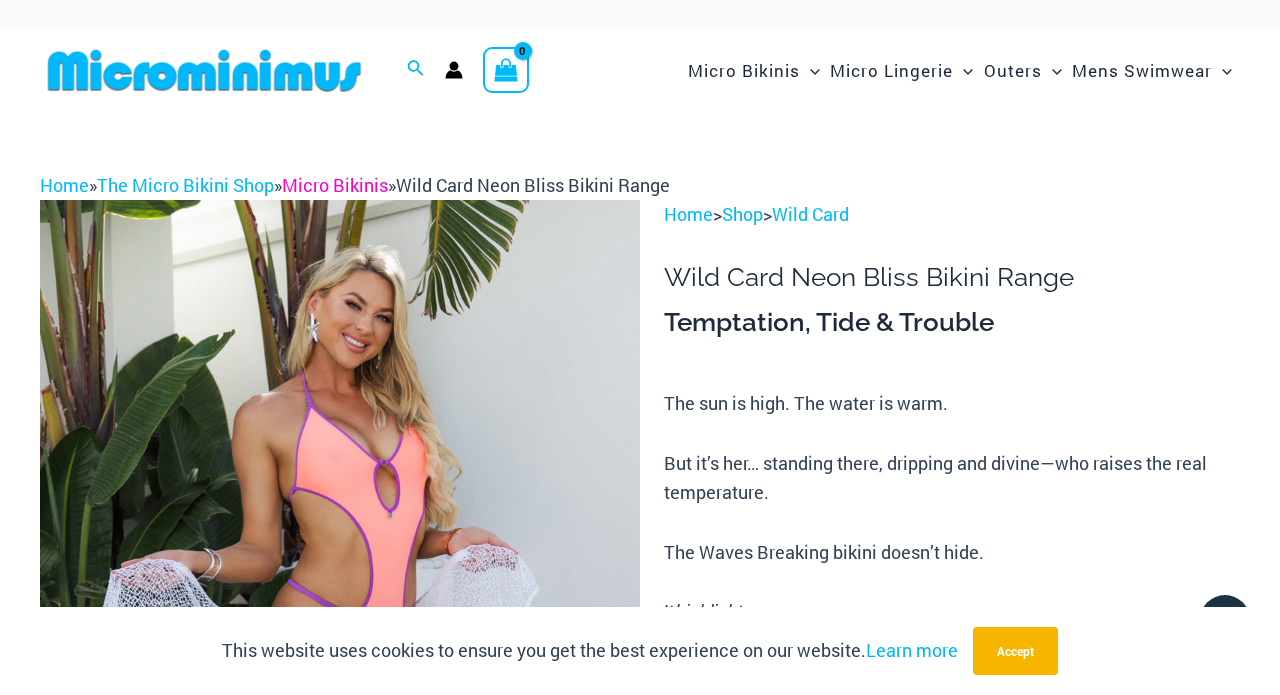 click on "Micro Bikinis" at bounding box center (335, 185) 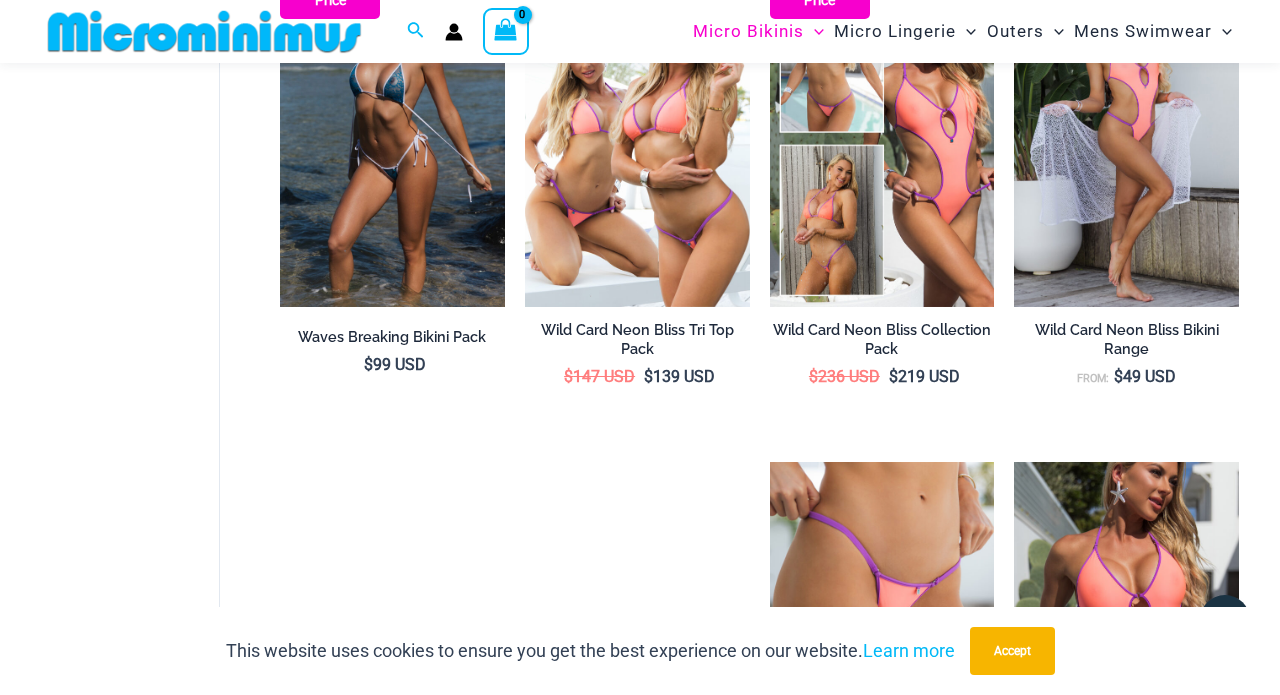 scroll, scrollTop: 778, scrollLeft: 0, axis: vertical 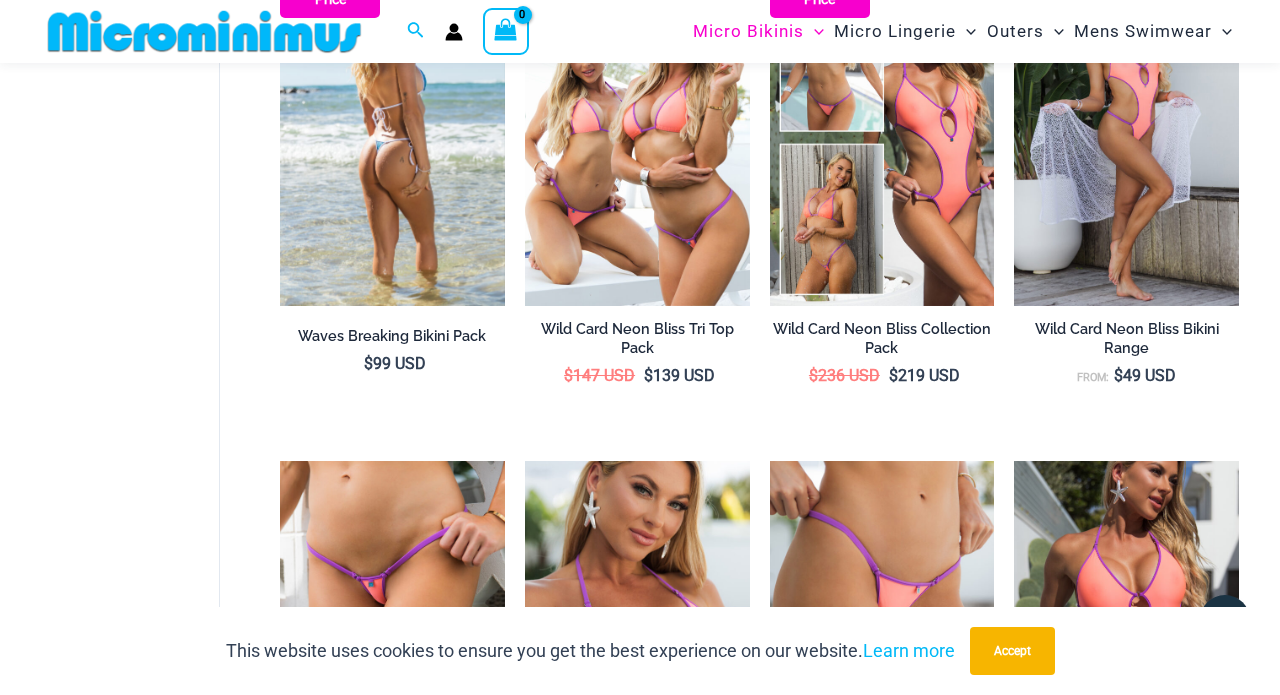 click at bounding box center (392, 136) 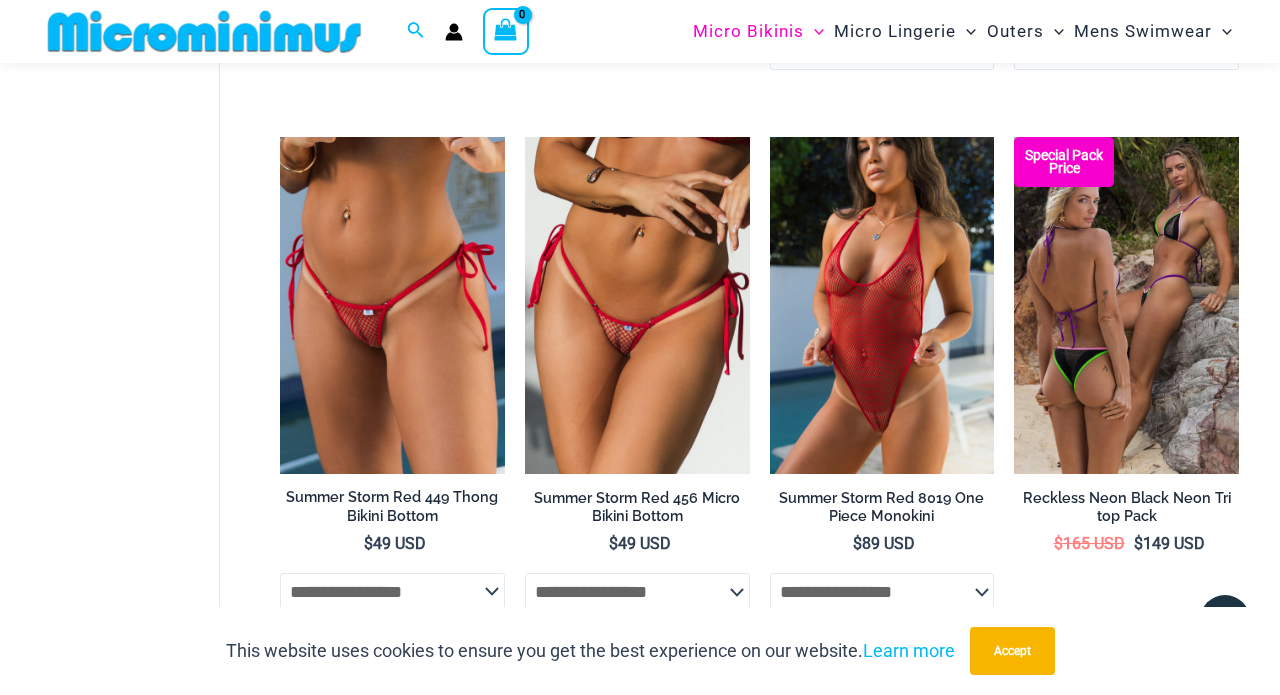 scroll, scrollTop: 4336, scrollLeft: 0, axis: vertical 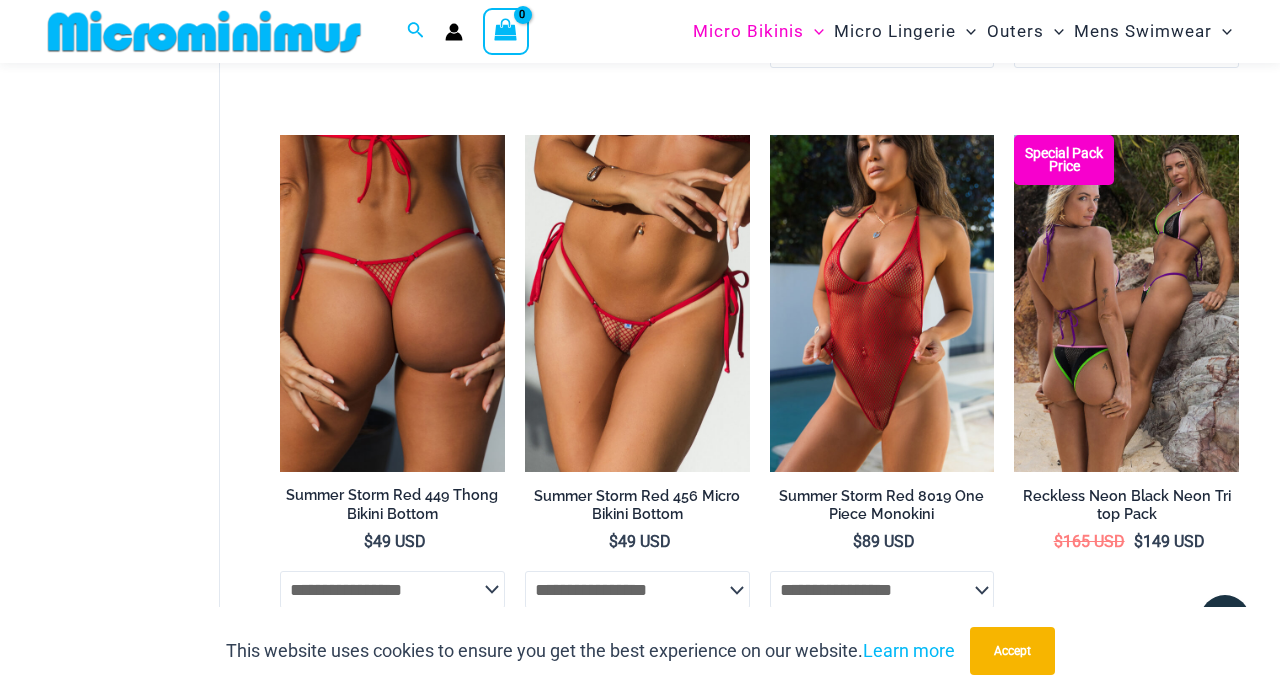 click at bounding box center (392, 303) 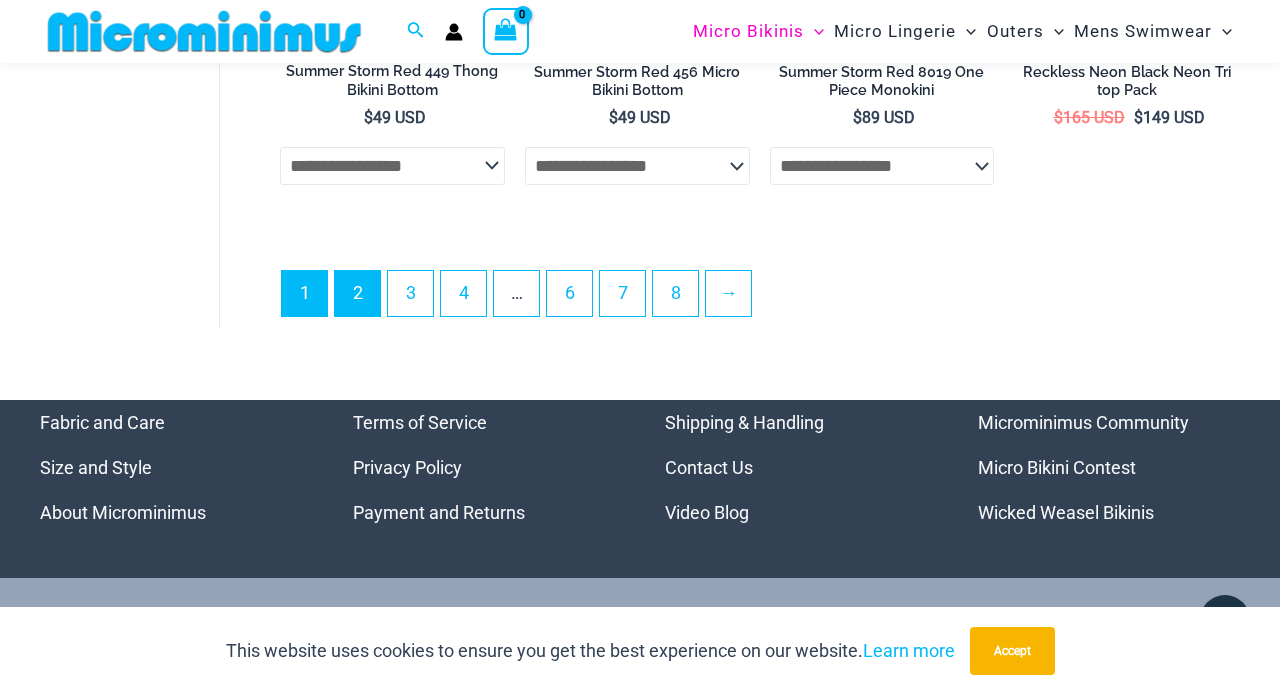 scroll, scrollTop: 4755, scrollLeft: 0, axis: vertical 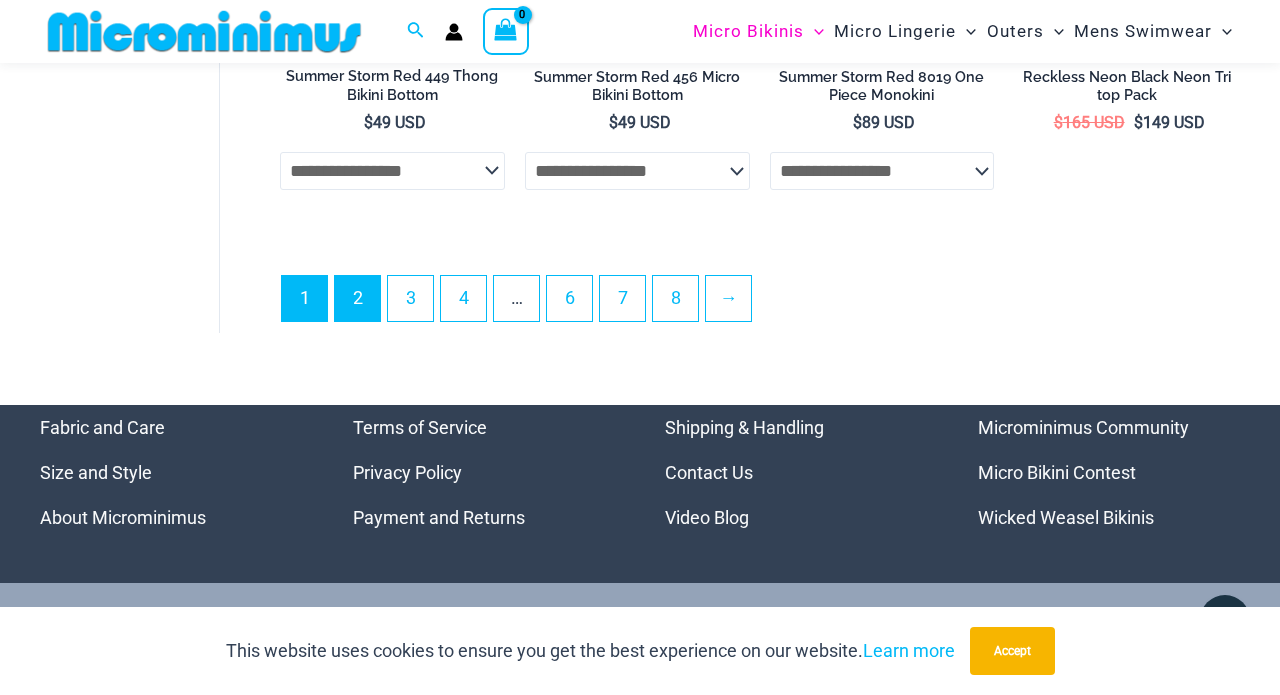 click on "2" at bounding box center [357, 298] 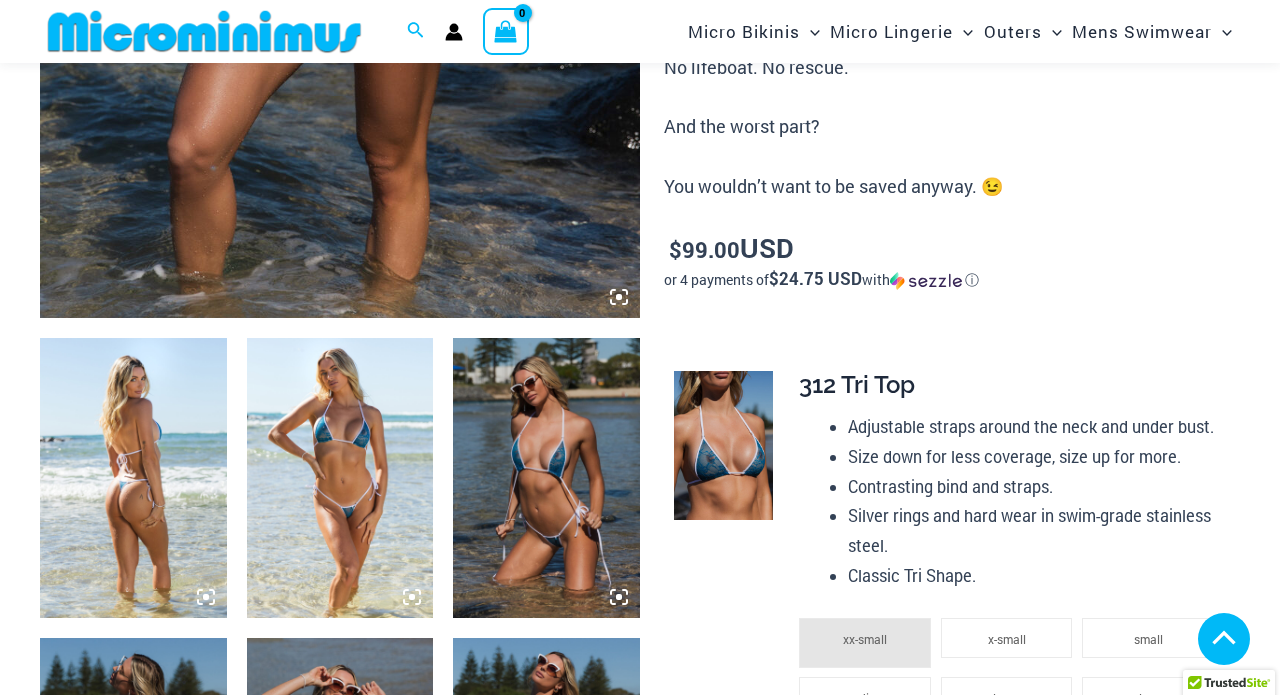 scroll, scrollTop: 798, scrollLeft: 0, axis: vertical 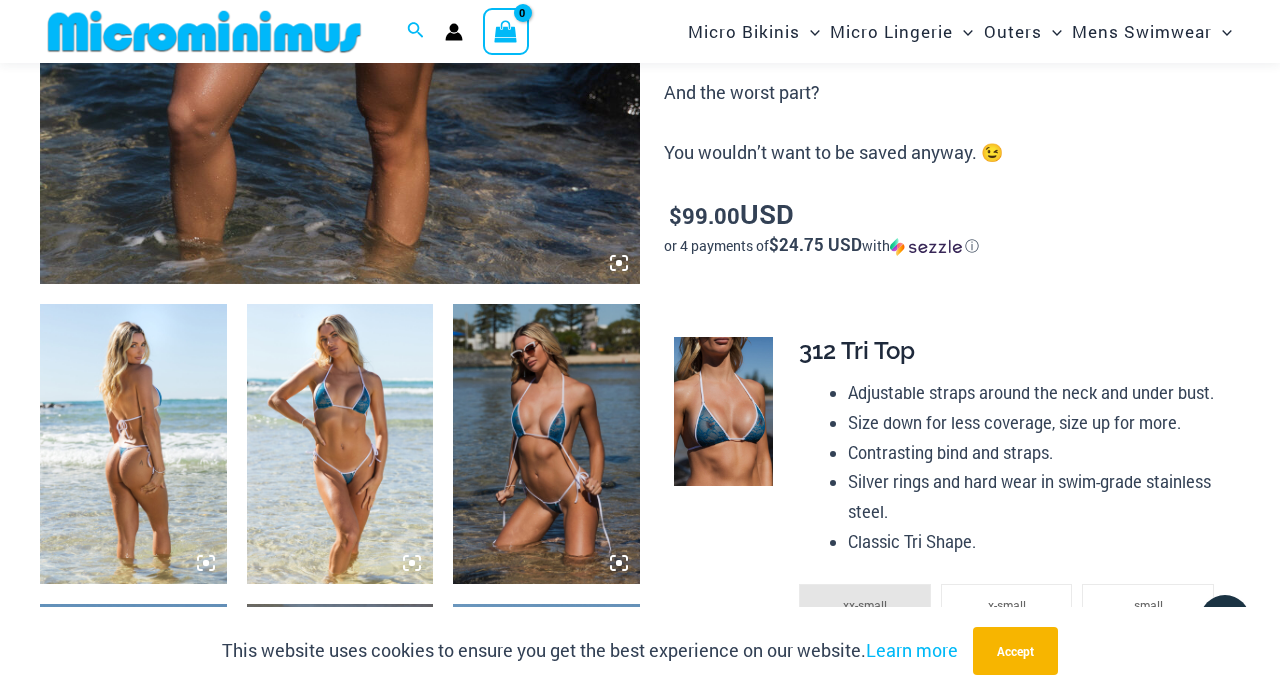 click 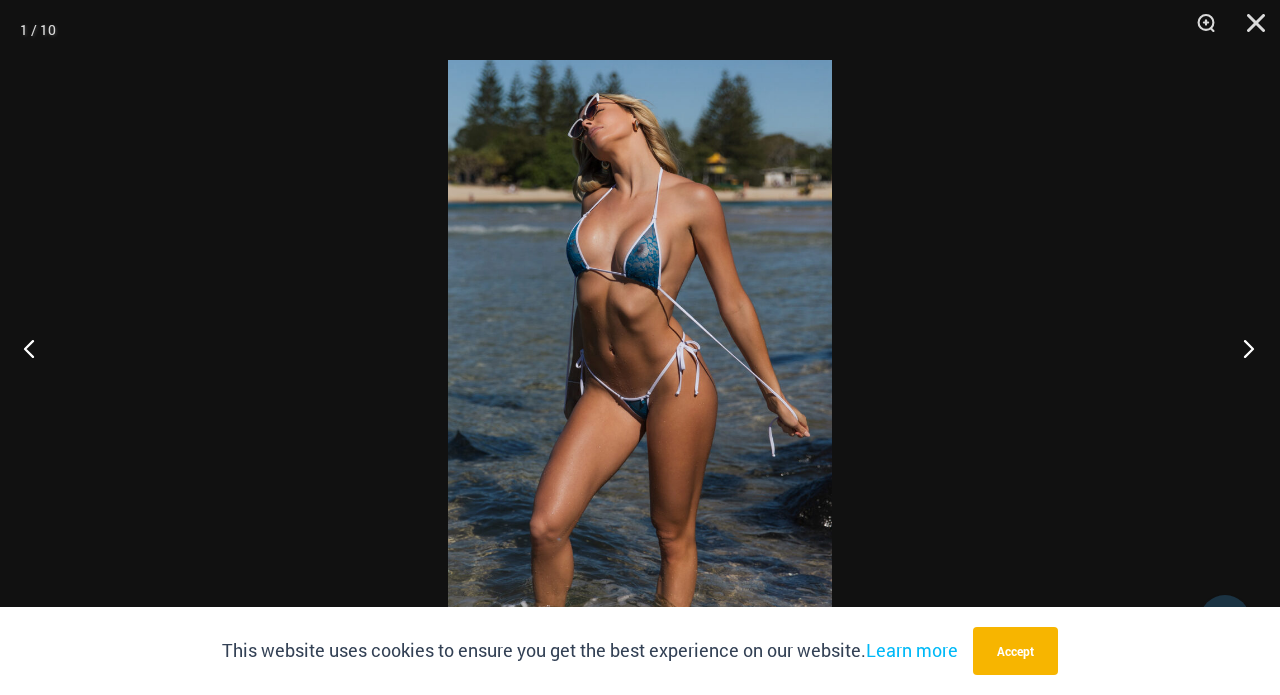 click at bounding box center (1242, 348) 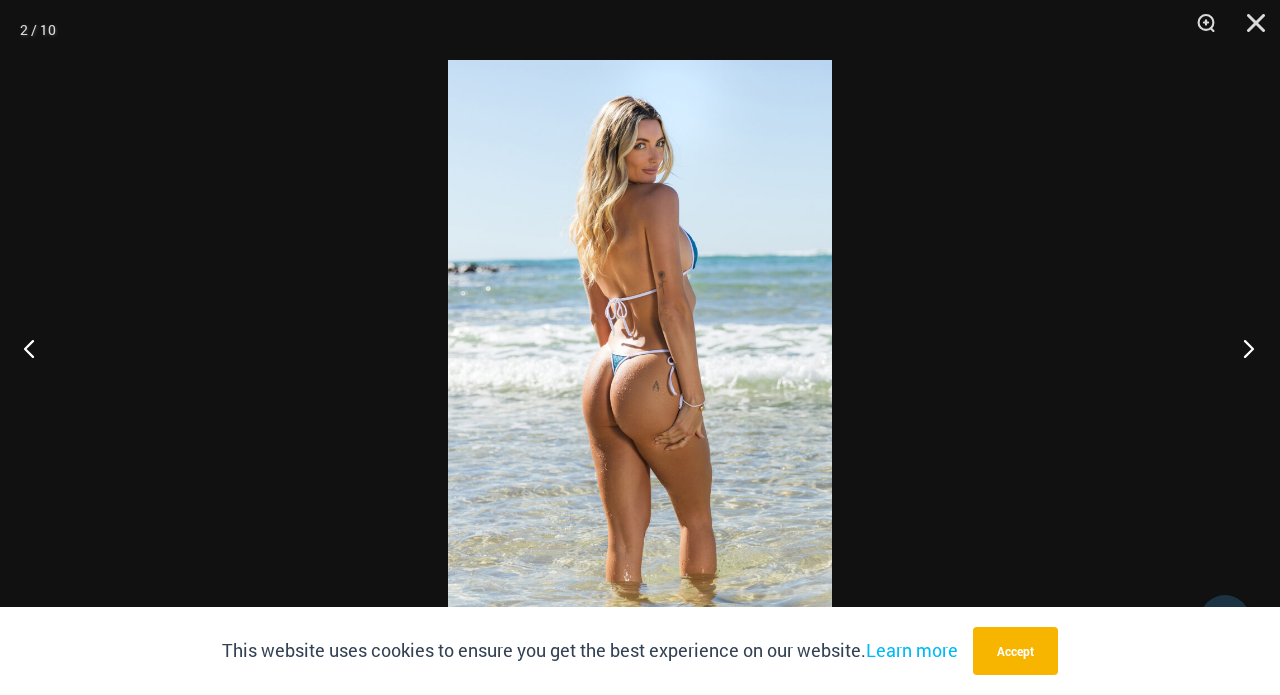 click at bounding box center [1242, 348] 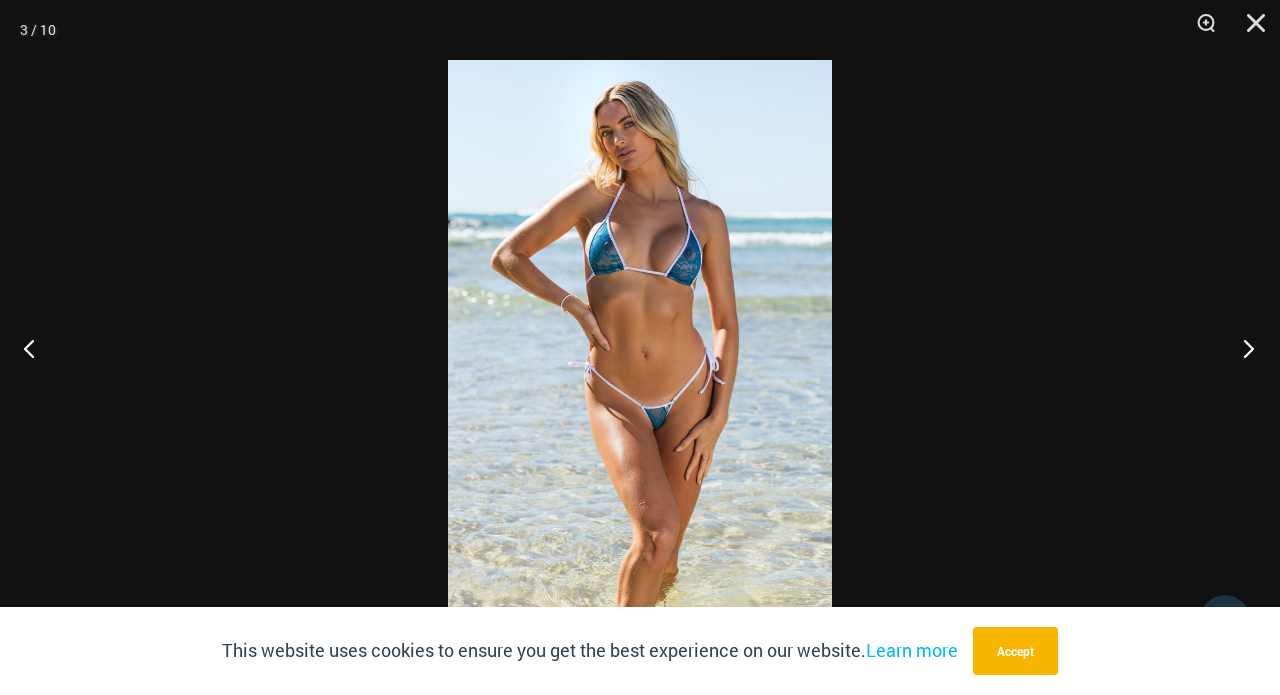 click at bounding box center [1242, 348] 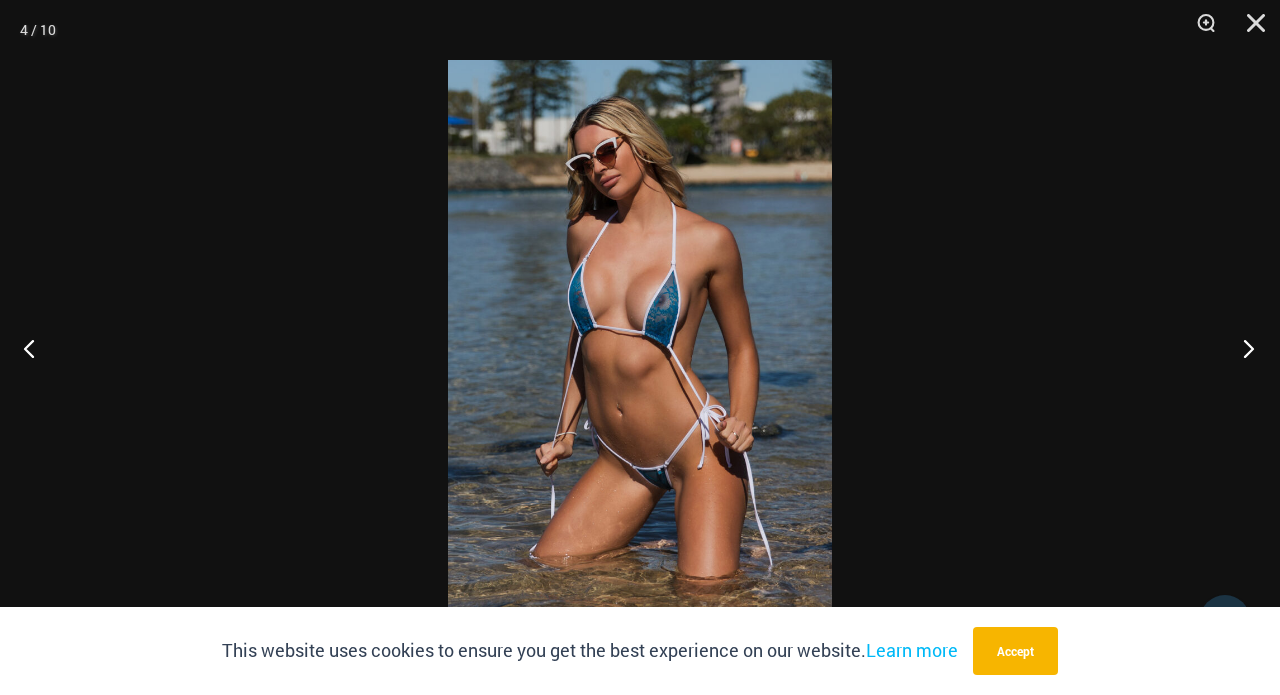 click at bounding box center [1242, 348] 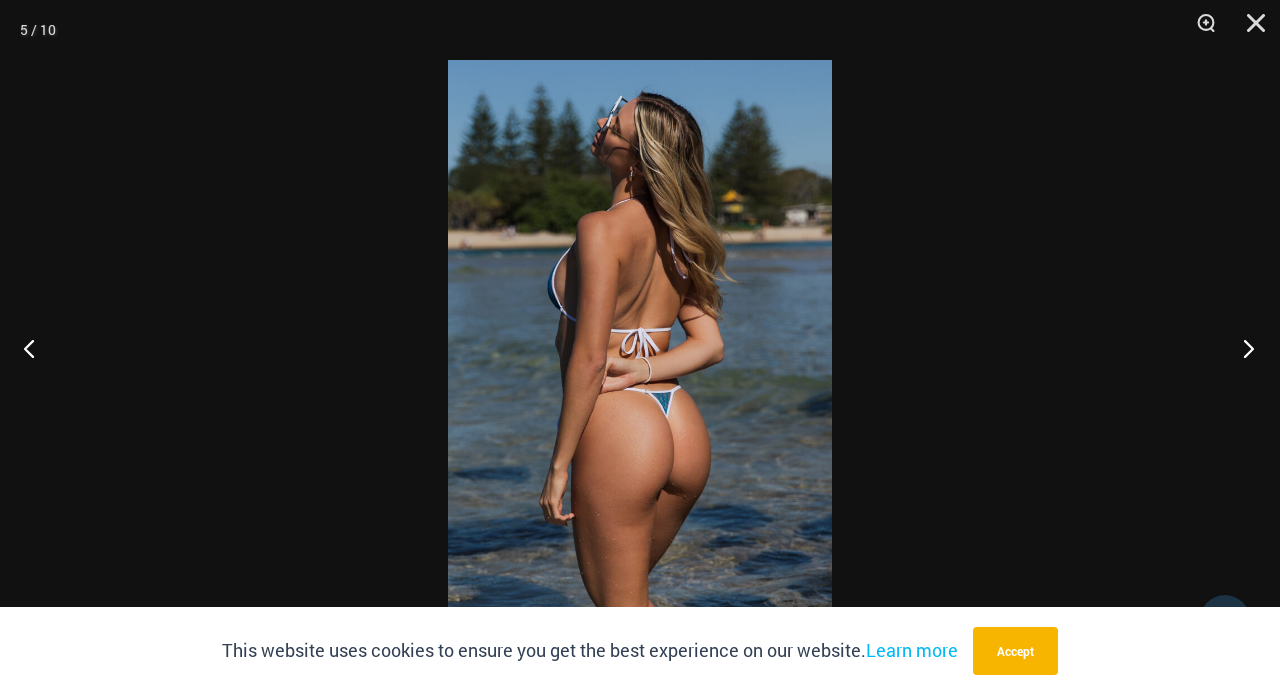 click at bounding box center (1242, 348) 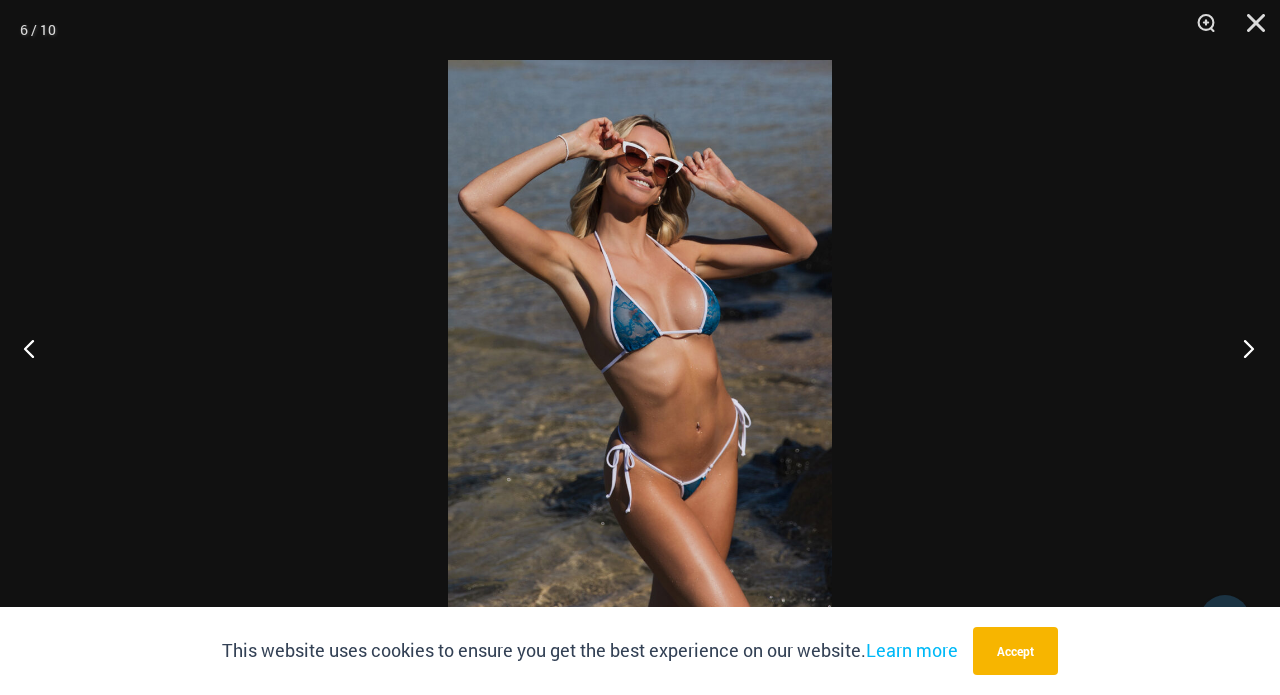 click at bounding box center (1242, 348) 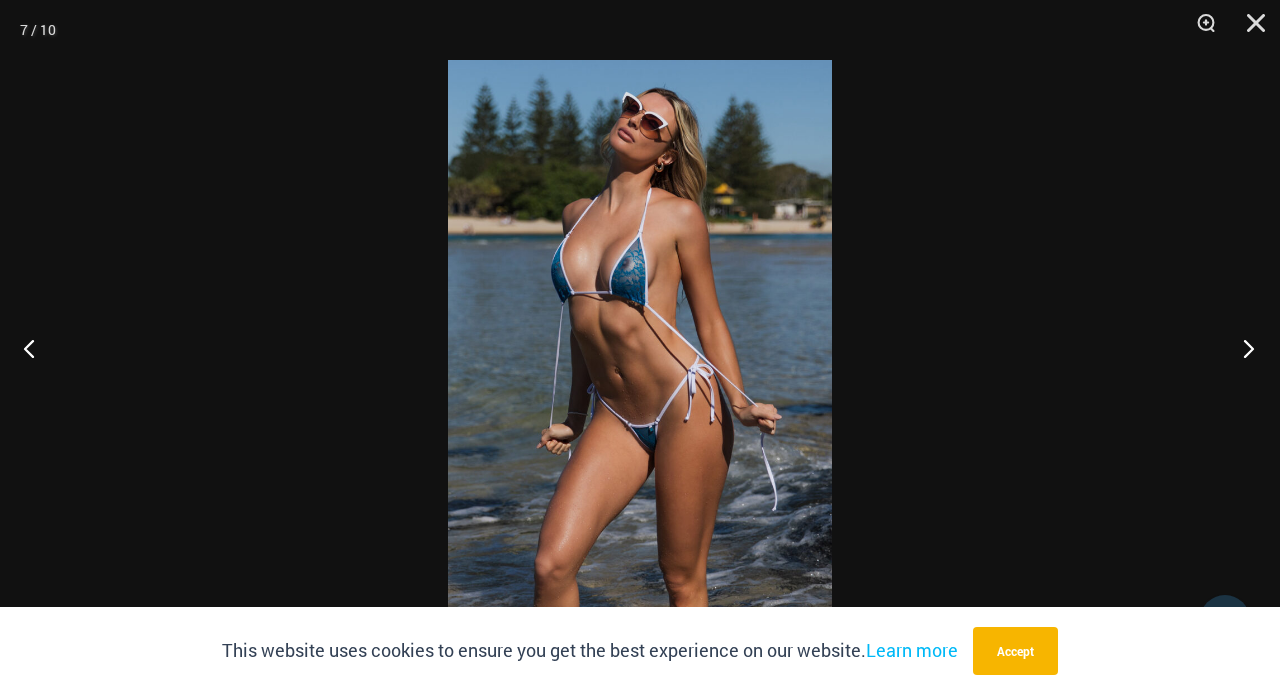 click at bounding box center [1242, 348] 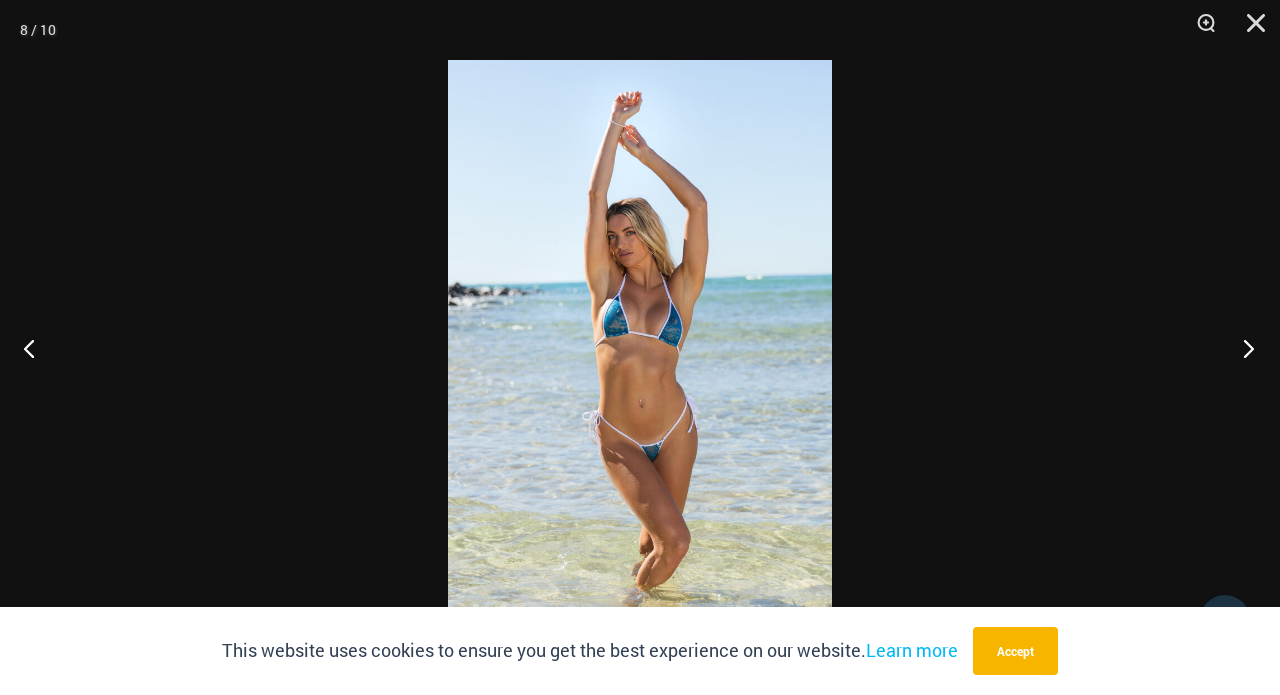 click at bounding box center [1242, 348] 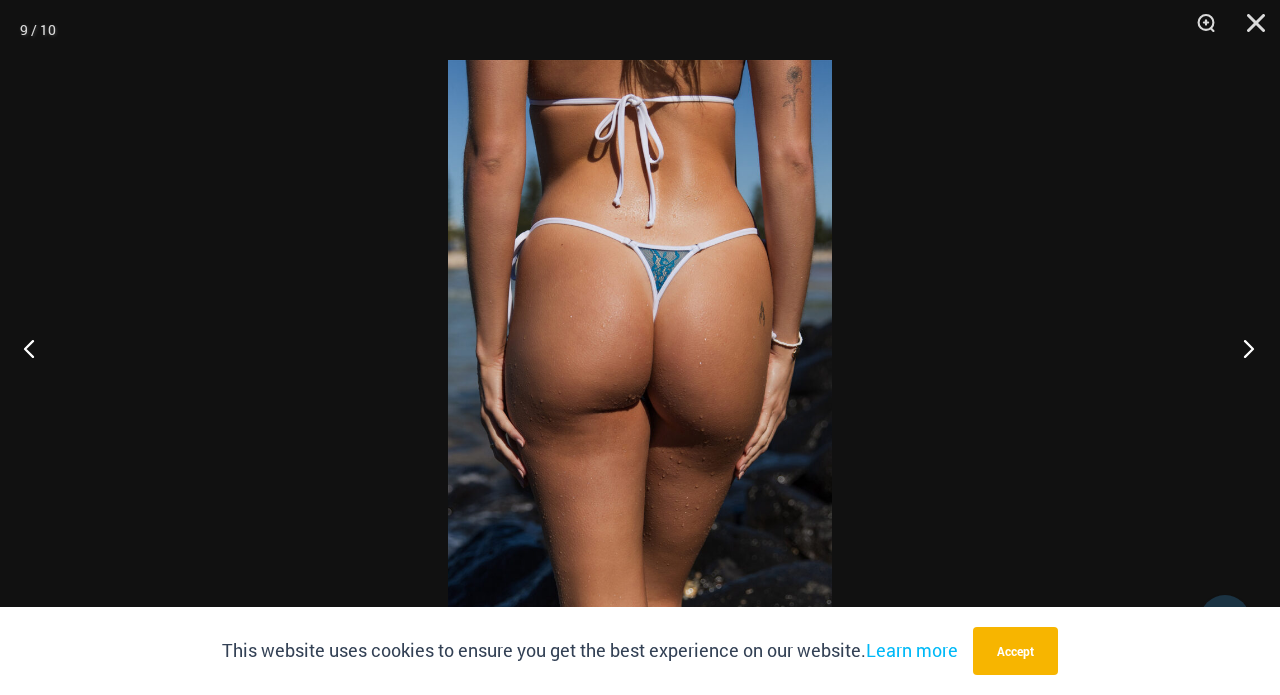click at bounding box center (1242, 348) 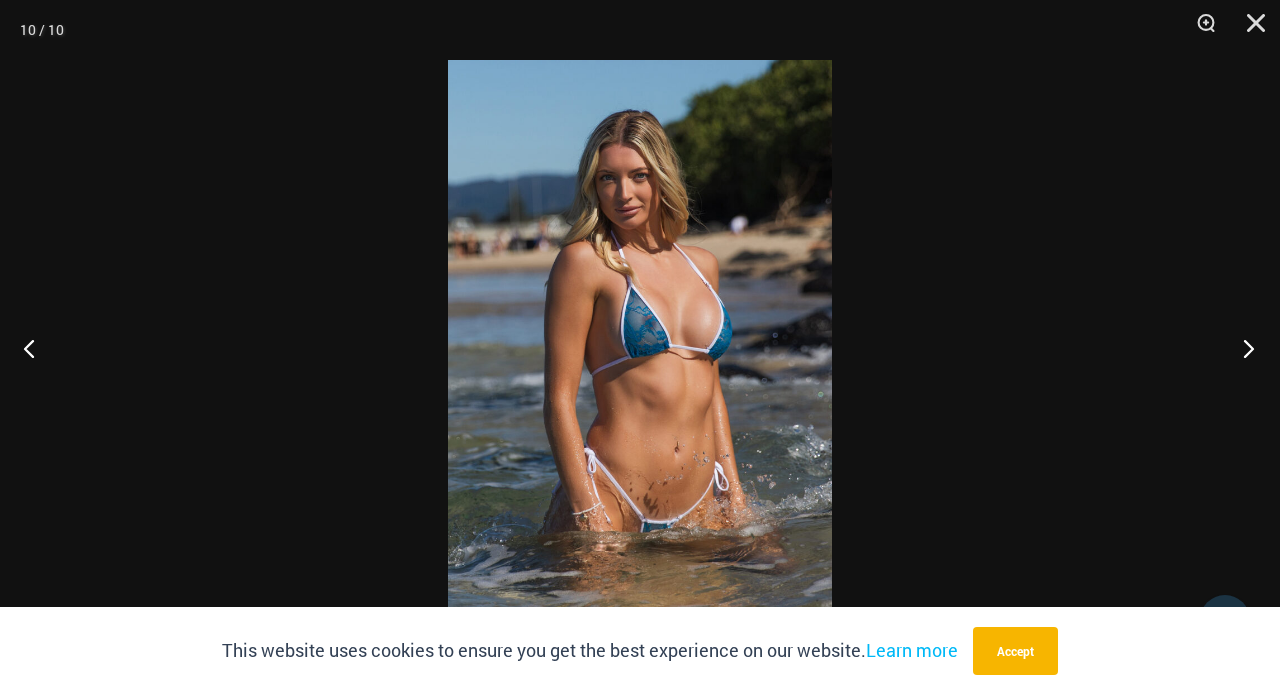 click at bounding box center [1242, 348] 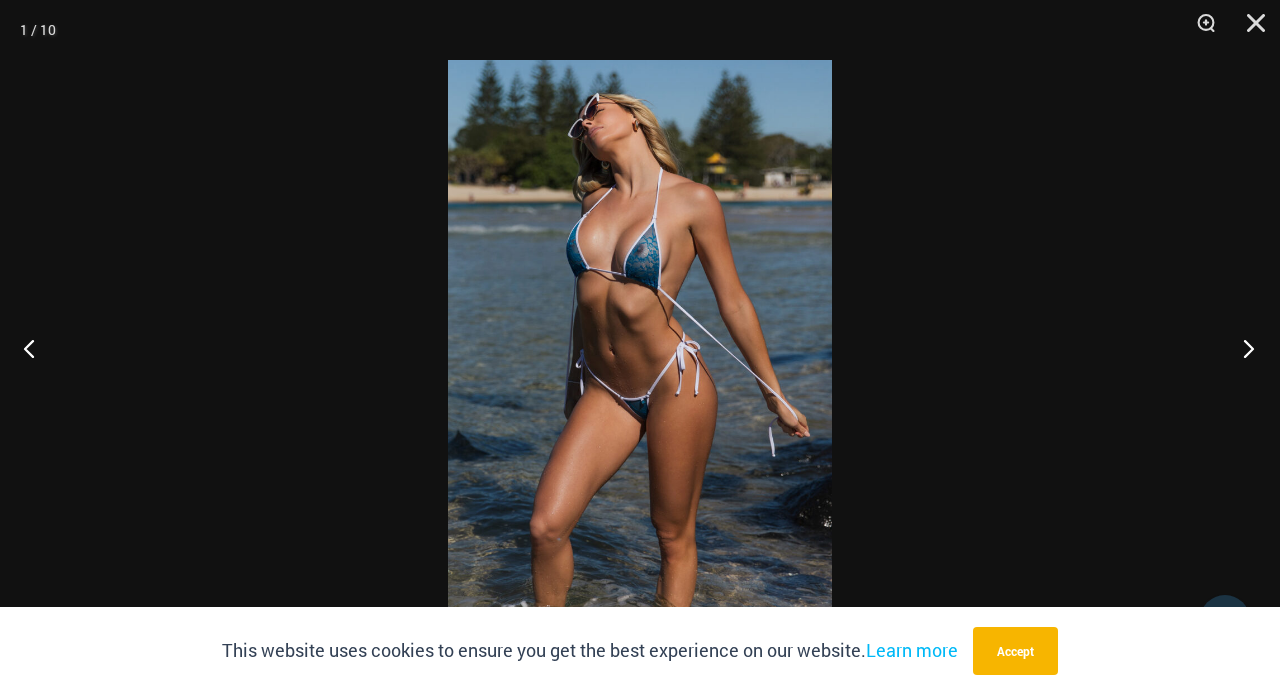 click at bounding box center (1242, 348) 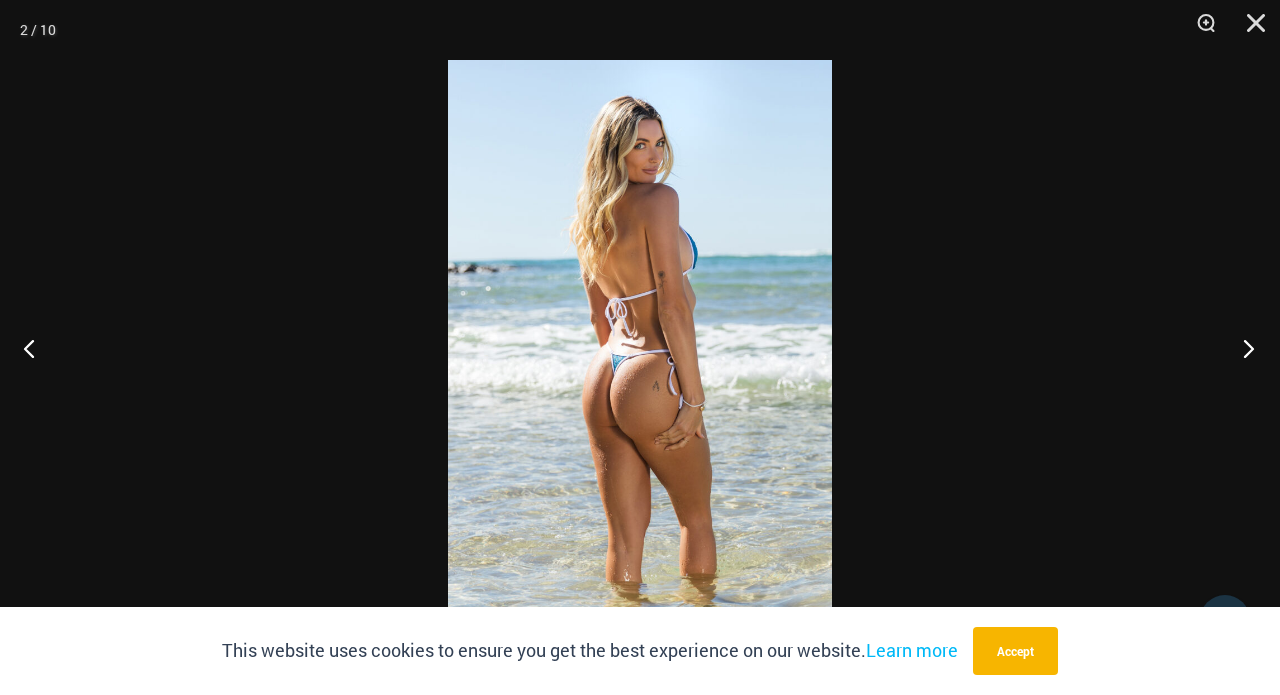 click at bounding box center [1242, 348] 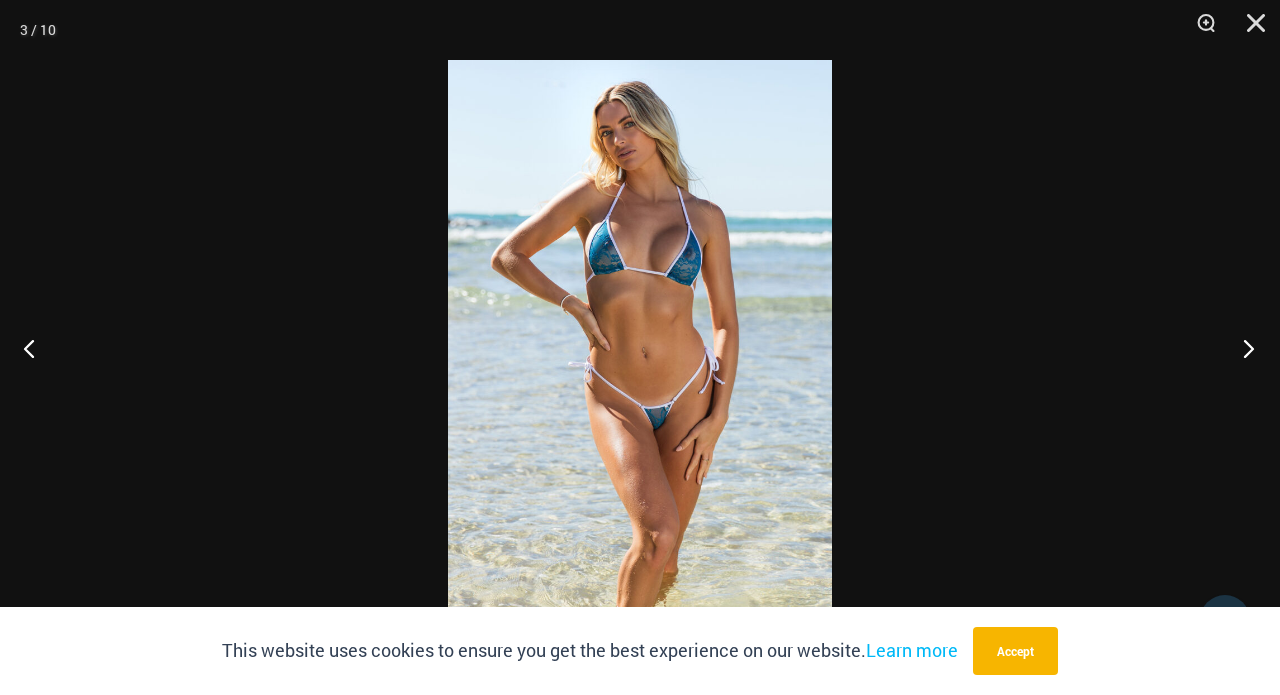 click at bounding box center [1242, 348] 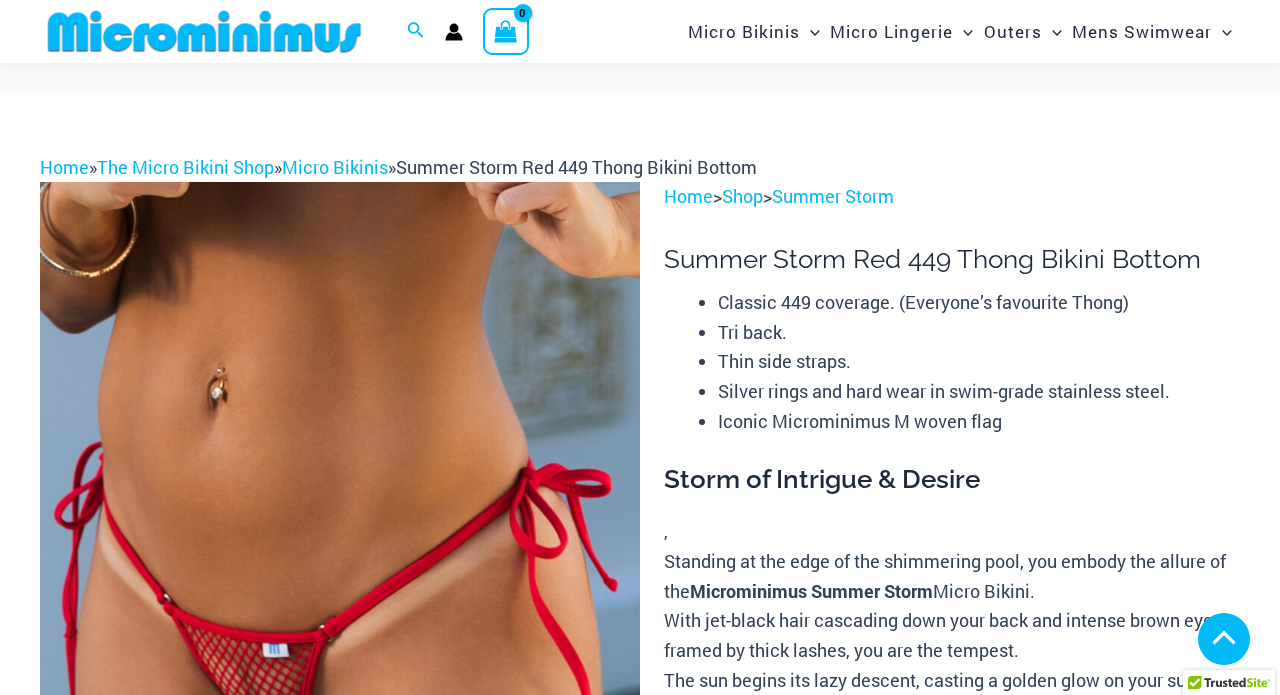 scroll, scrollTop: 626, scrollLeft: 0, axis: vertical 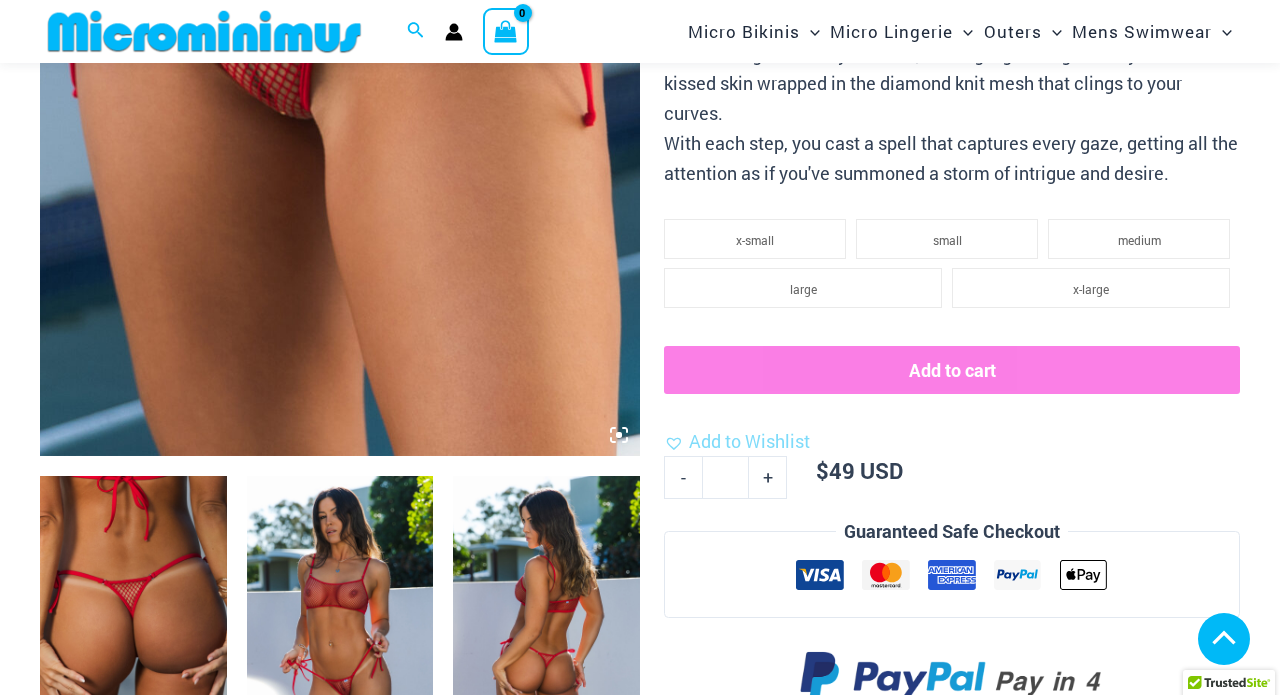 click 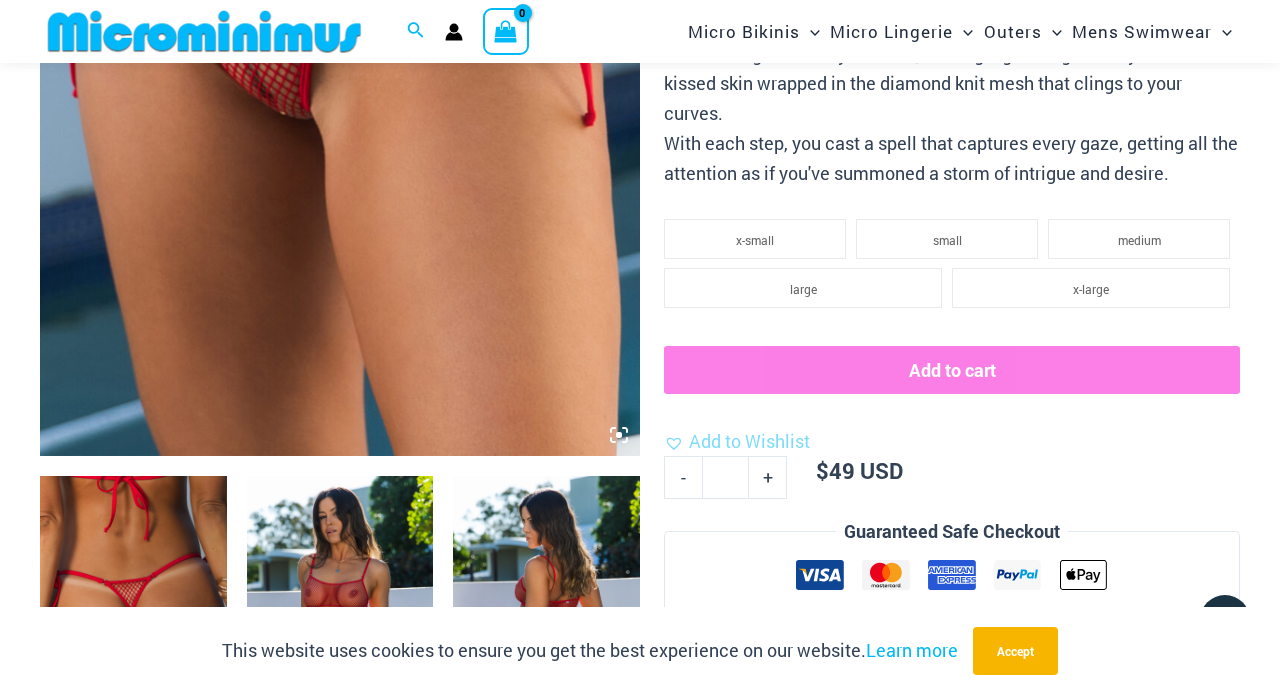 click 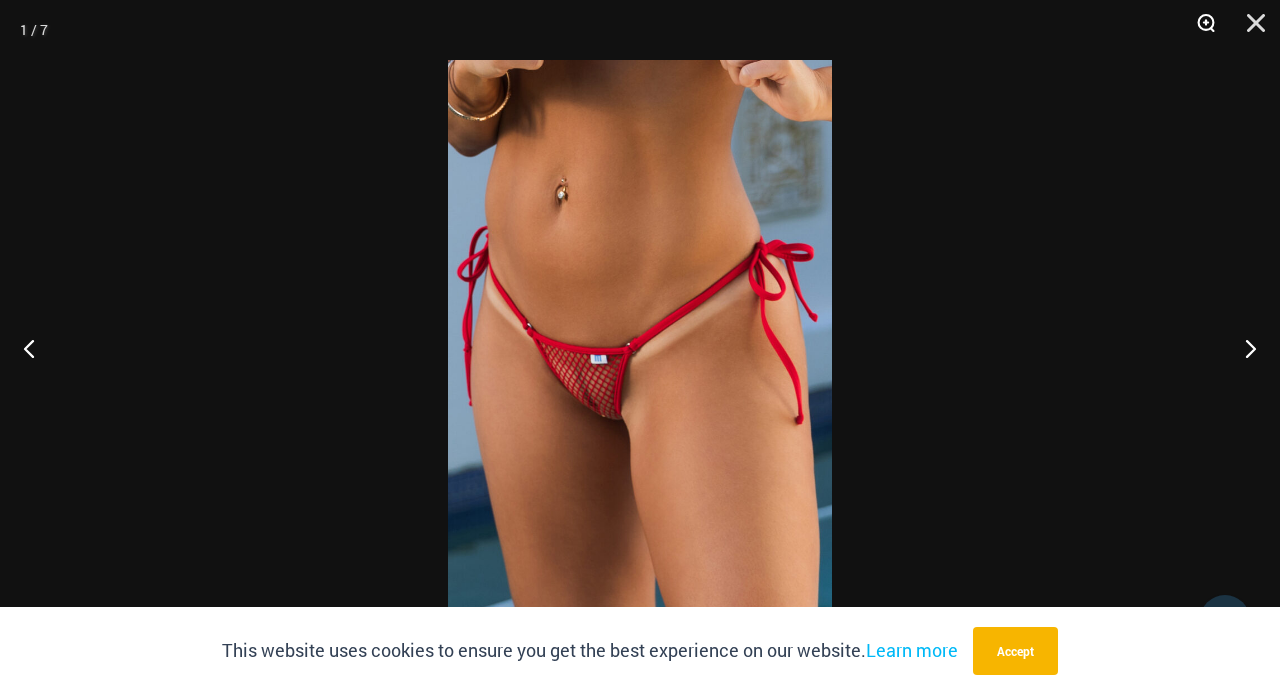 click at bounding box center [1199, 30] 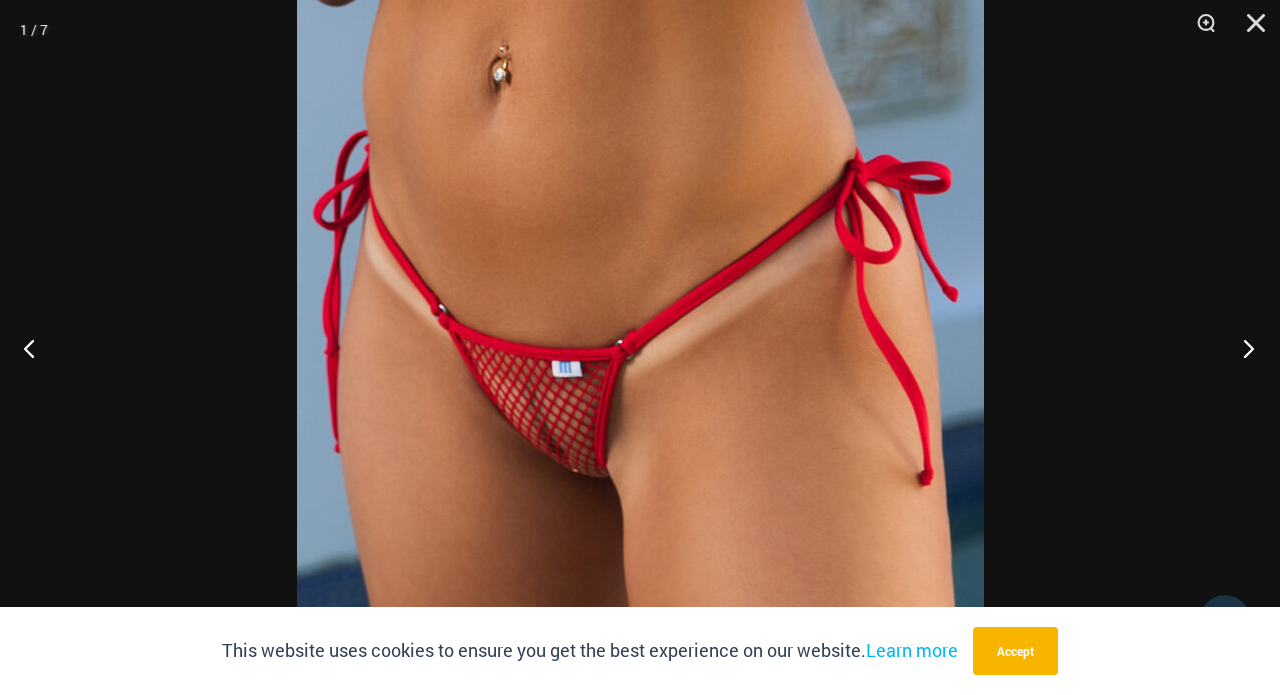 click at bounding box center (1242, 348) 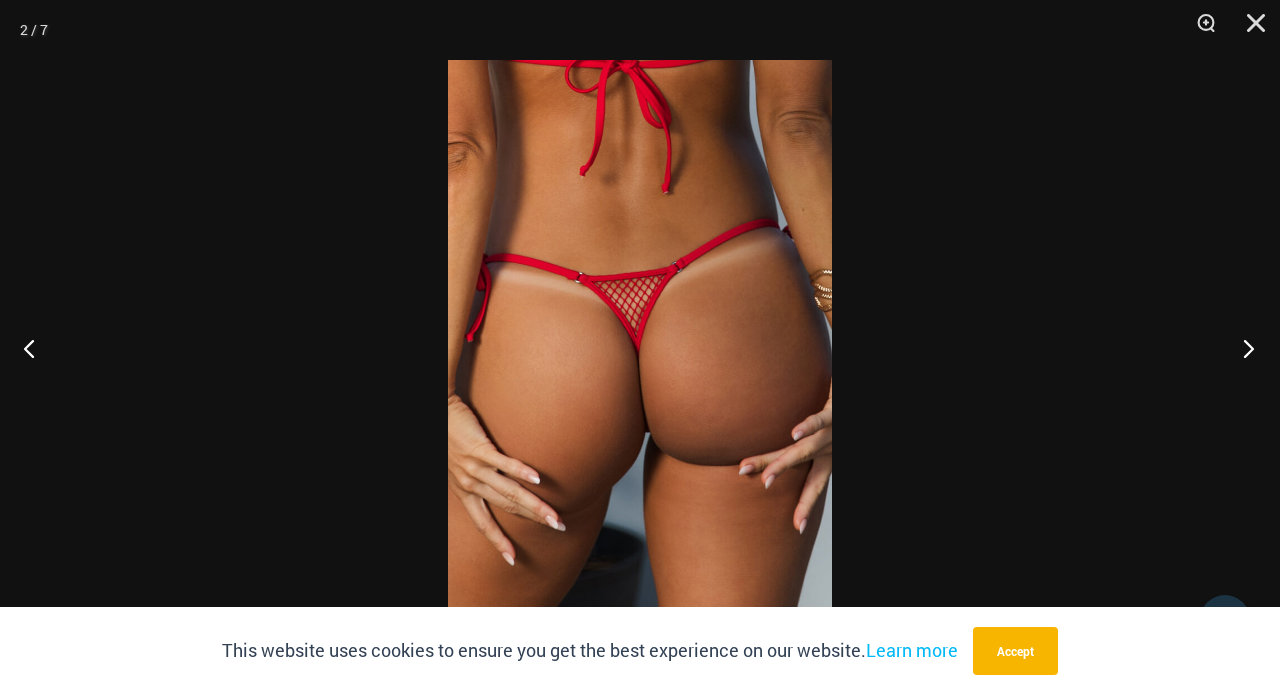 click at bounding box center [1242, 348] 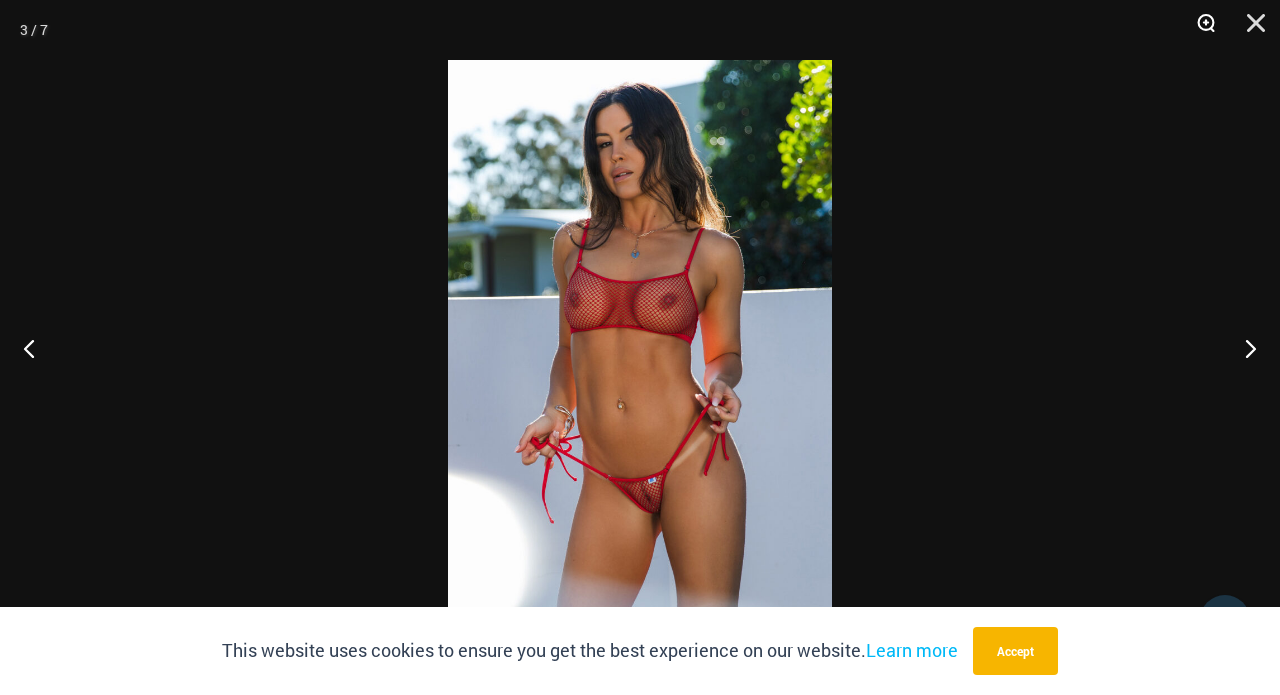 click at bounding box center (1199, 30) 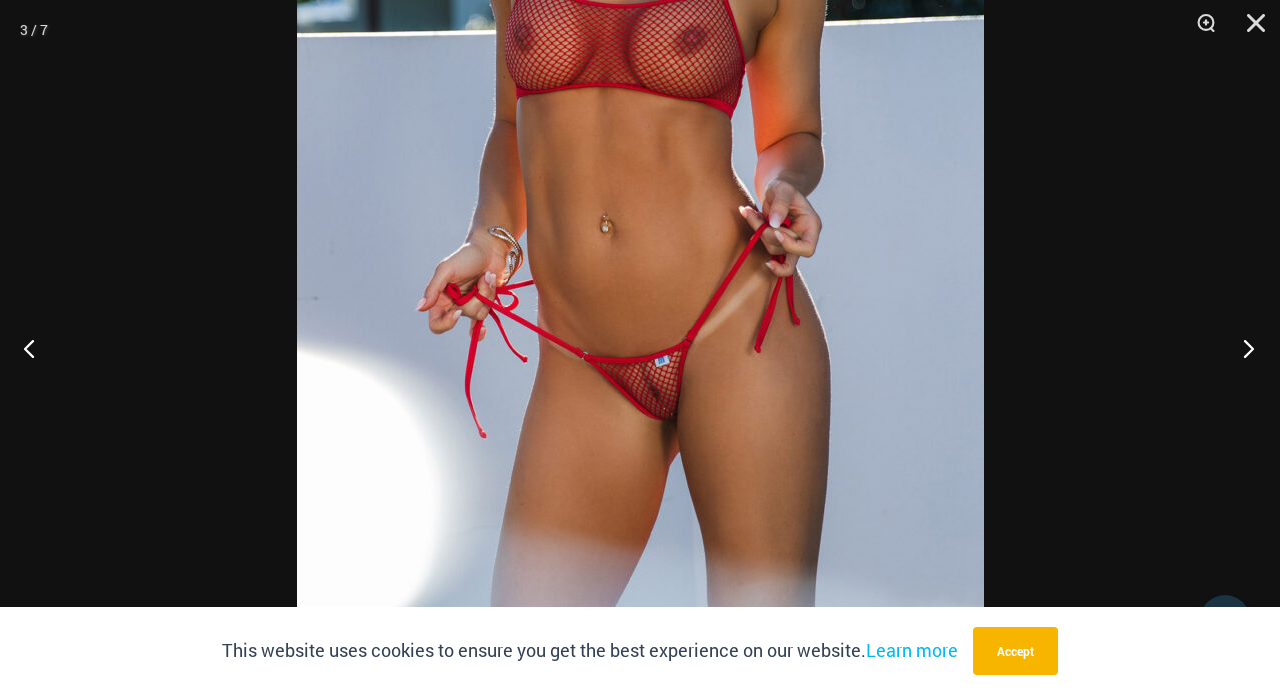 click at bounding box center [1242, 348] 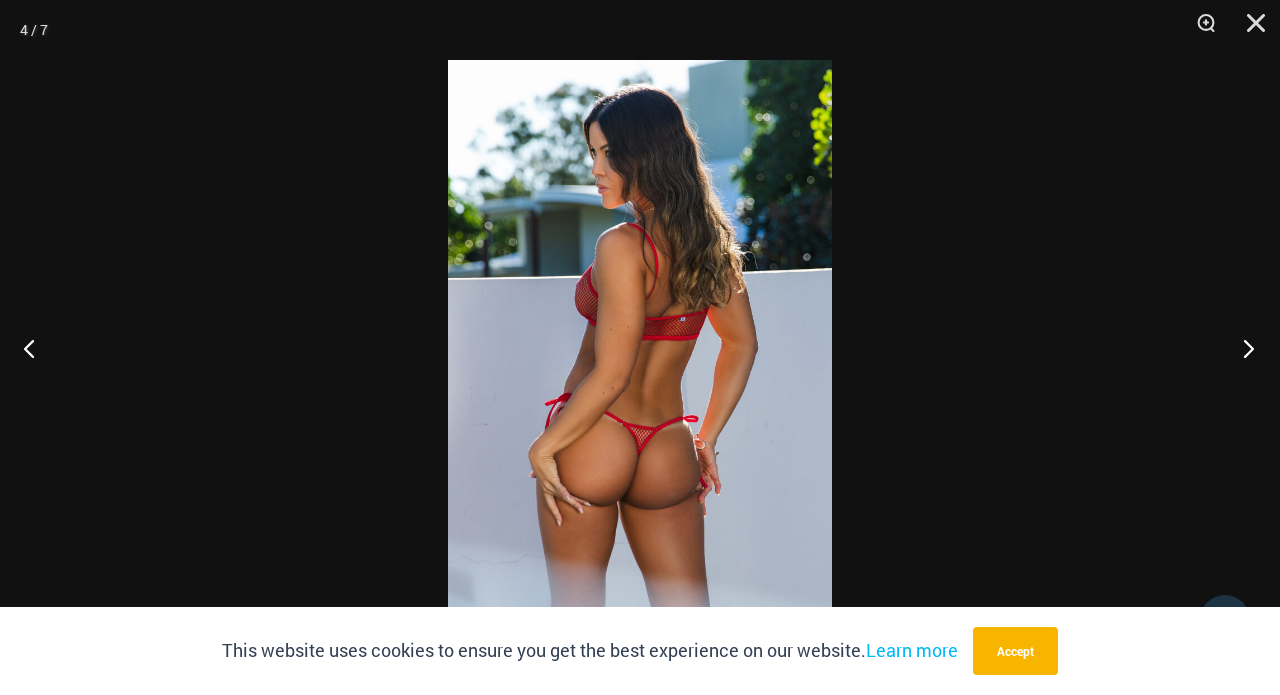 click at bounding box center [1242, 348] 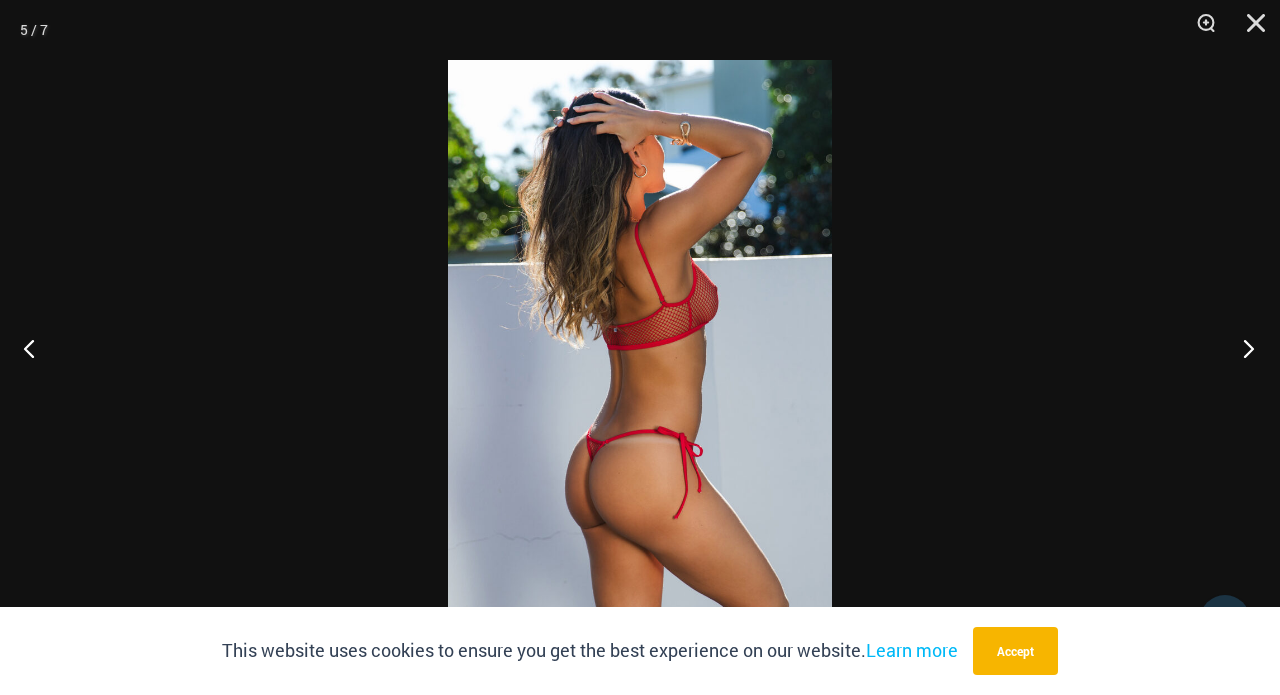 click at bounding box center (1242, 348) 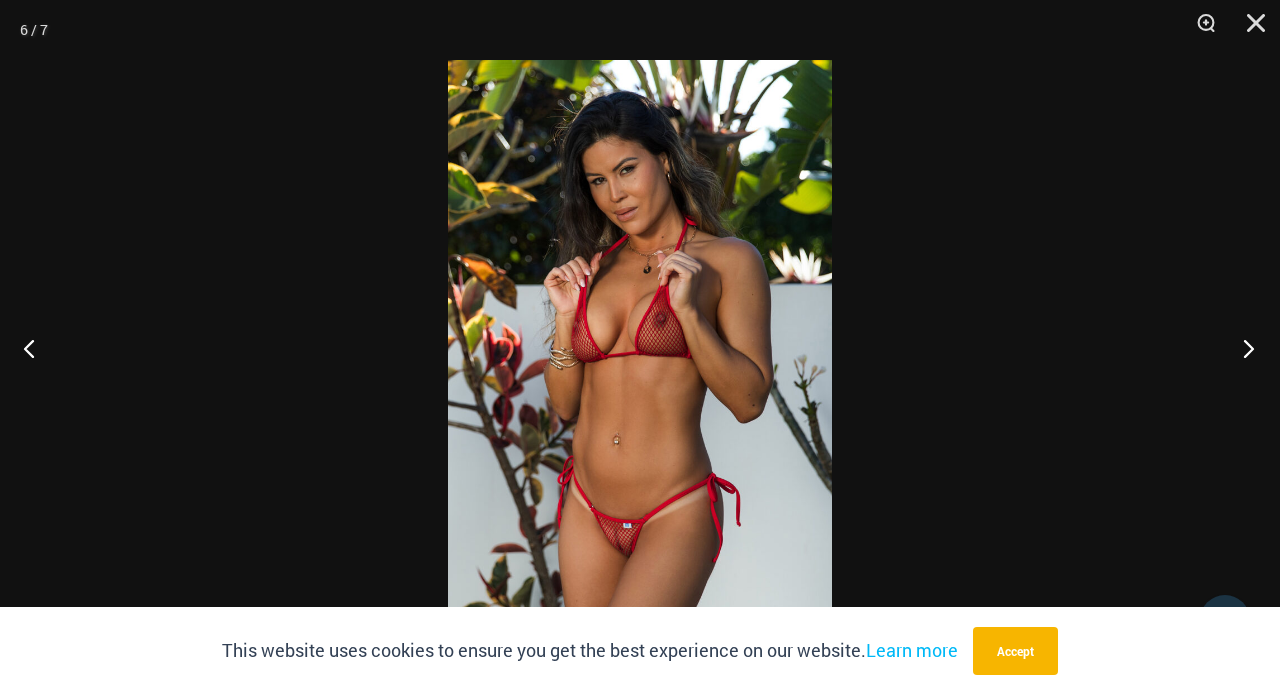 click at bounding box center (1242, 348) 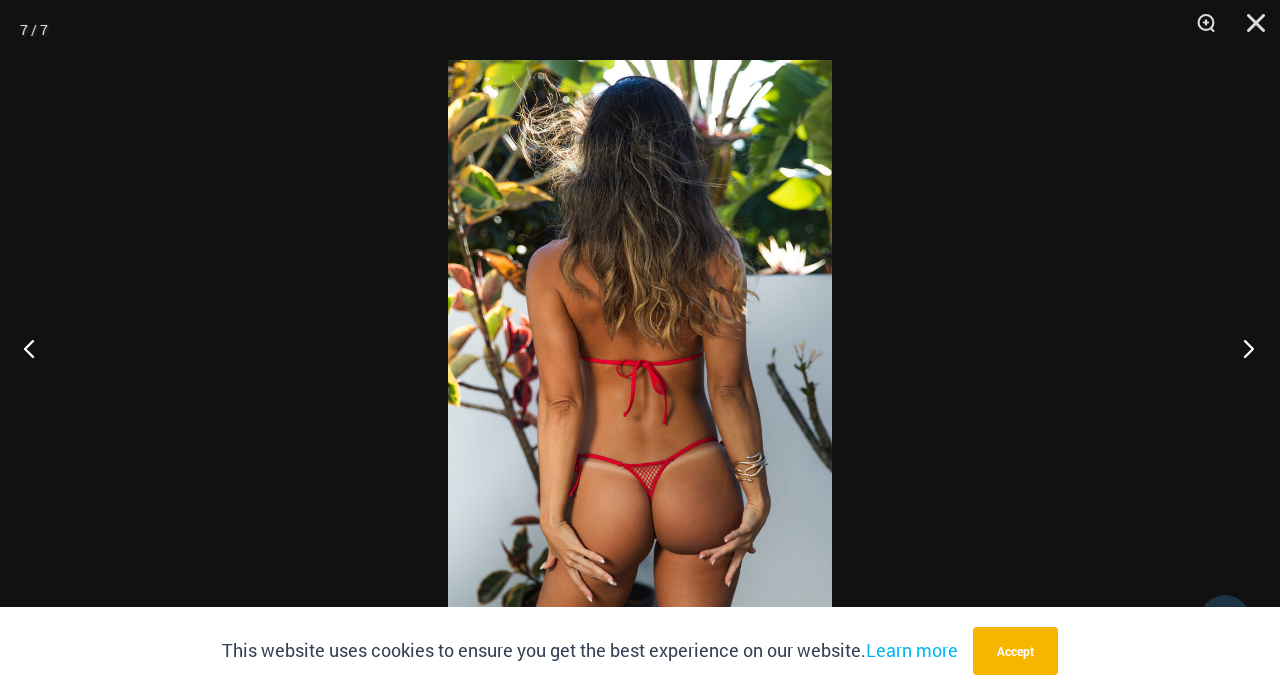 click at bounding box center (1242, 348) 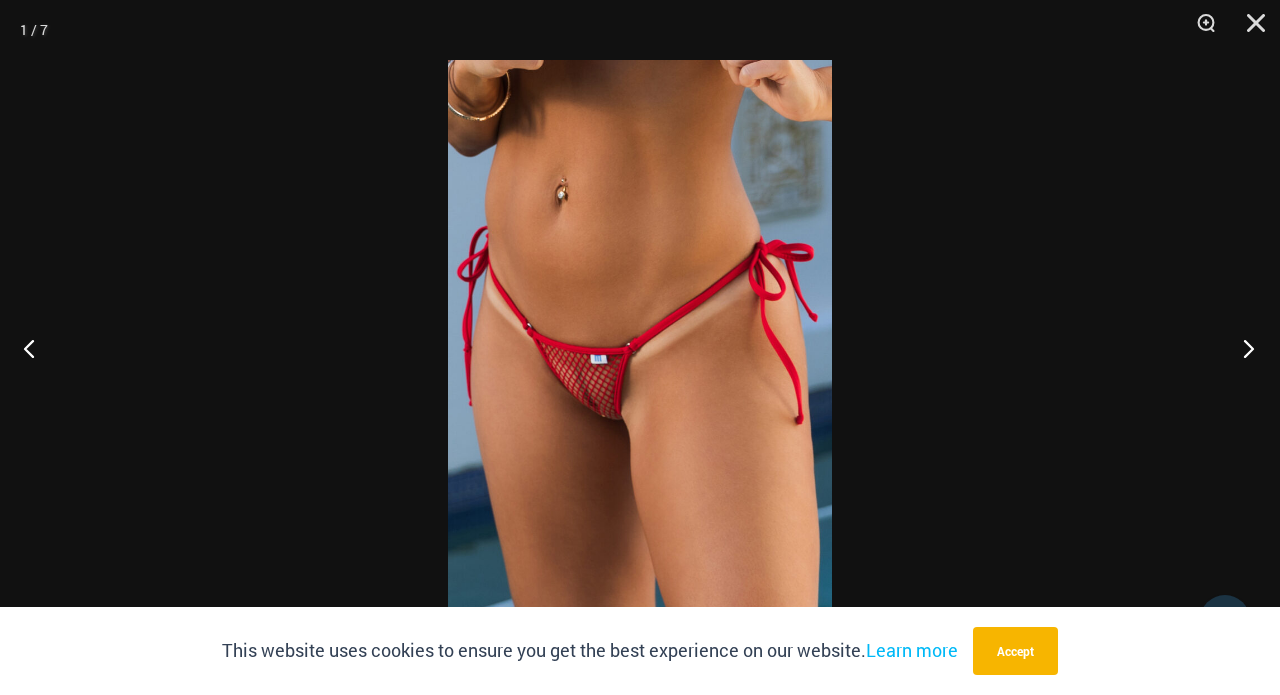 click at bounding box center (1242, 348) 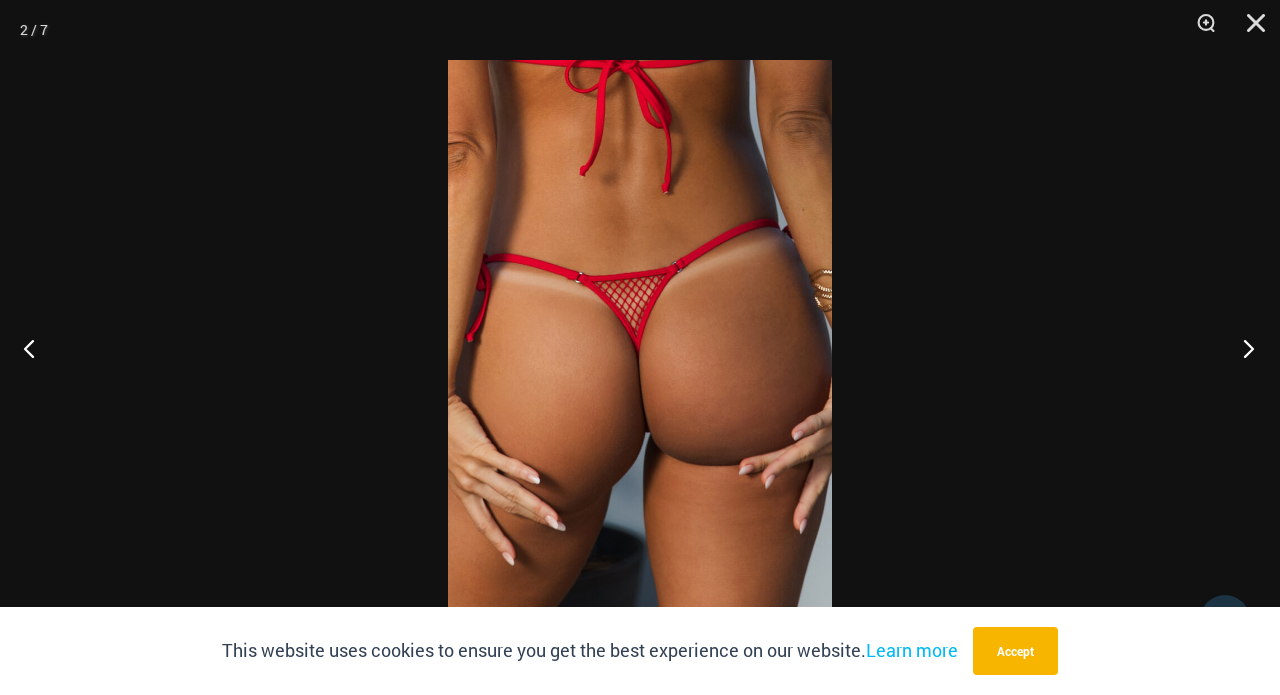 click at bounding box center [1242, 348] 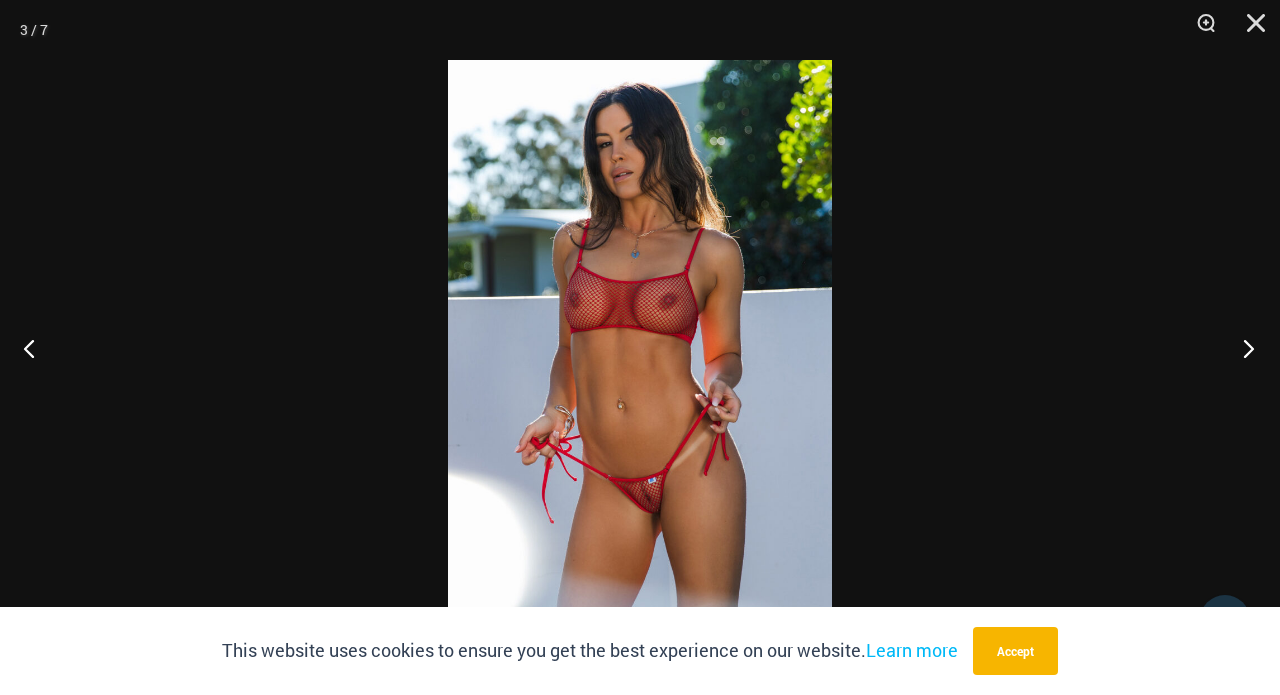 click at bounding box center [1242, 348] 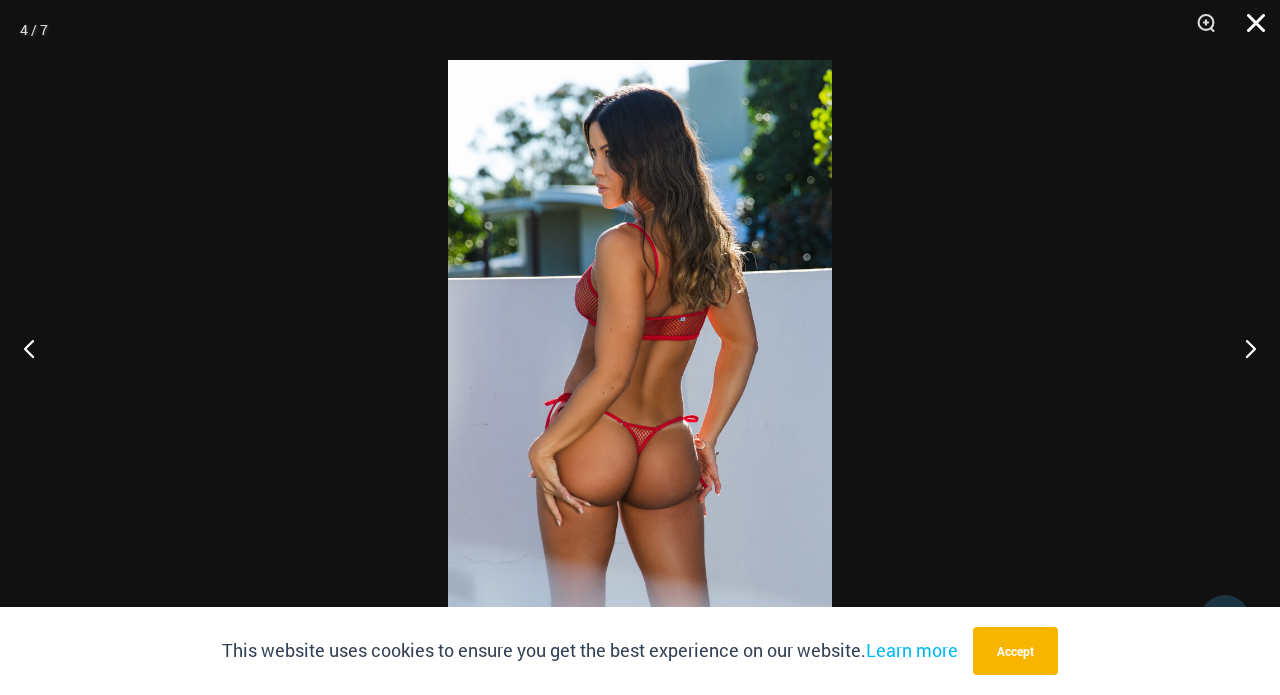 click at bounding box center (1249, 30) 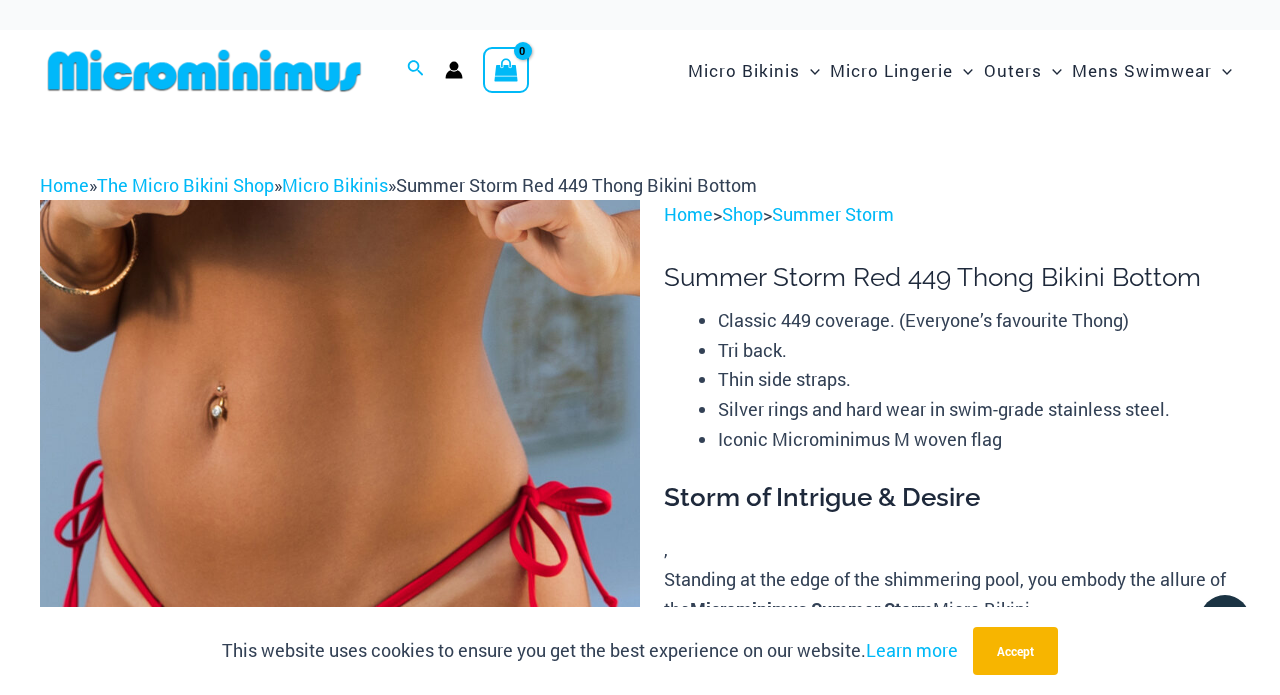 scroll, scrollTop: 0, scrollLeft: 0, axis: both 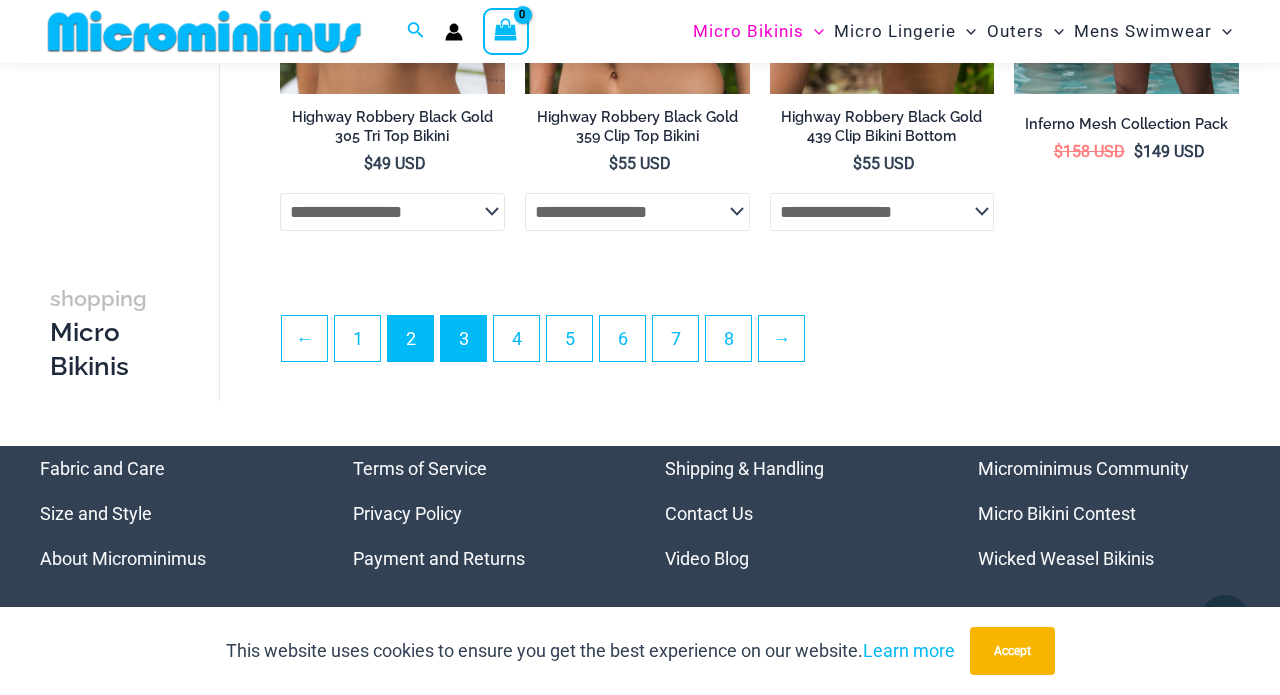click on "3" at bounding box center (463, 338) 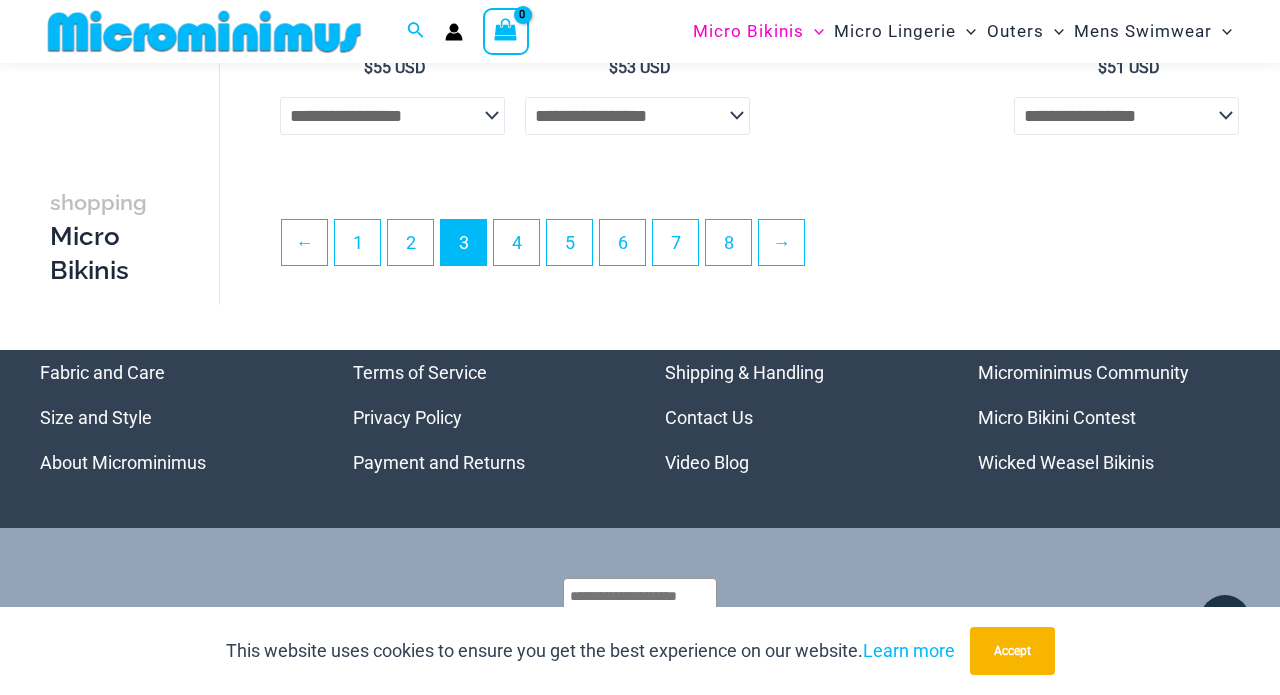 scroll, scrollTop: 4324, scrollLeft: 0, axis: vertical 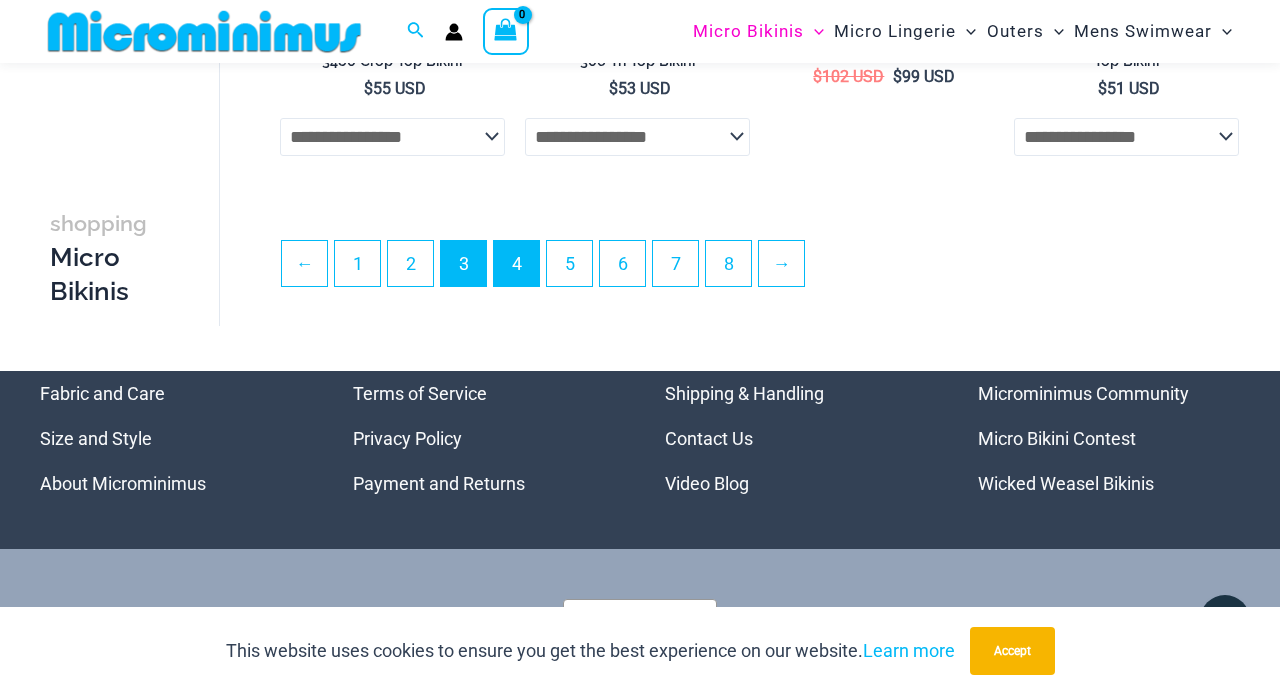 click on "4" at bounding box center [516, 263] 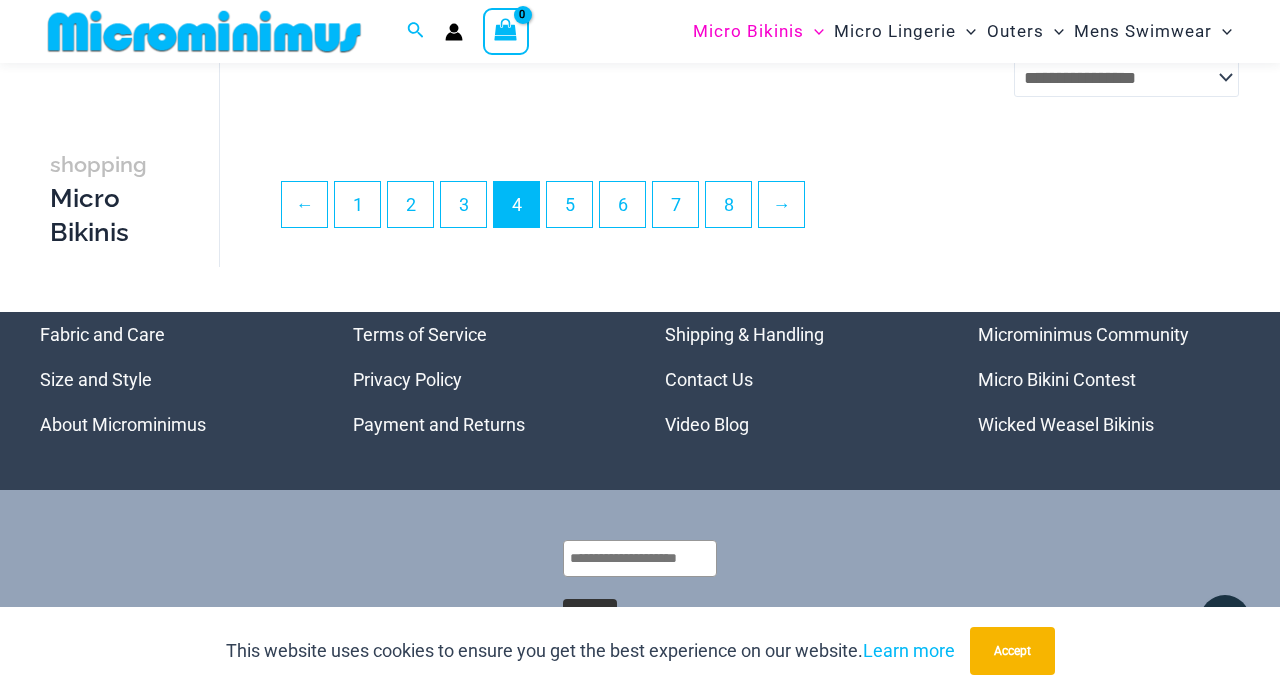 scroll, scrollTop: 4337, scrollLeft: 0, axis: vertical 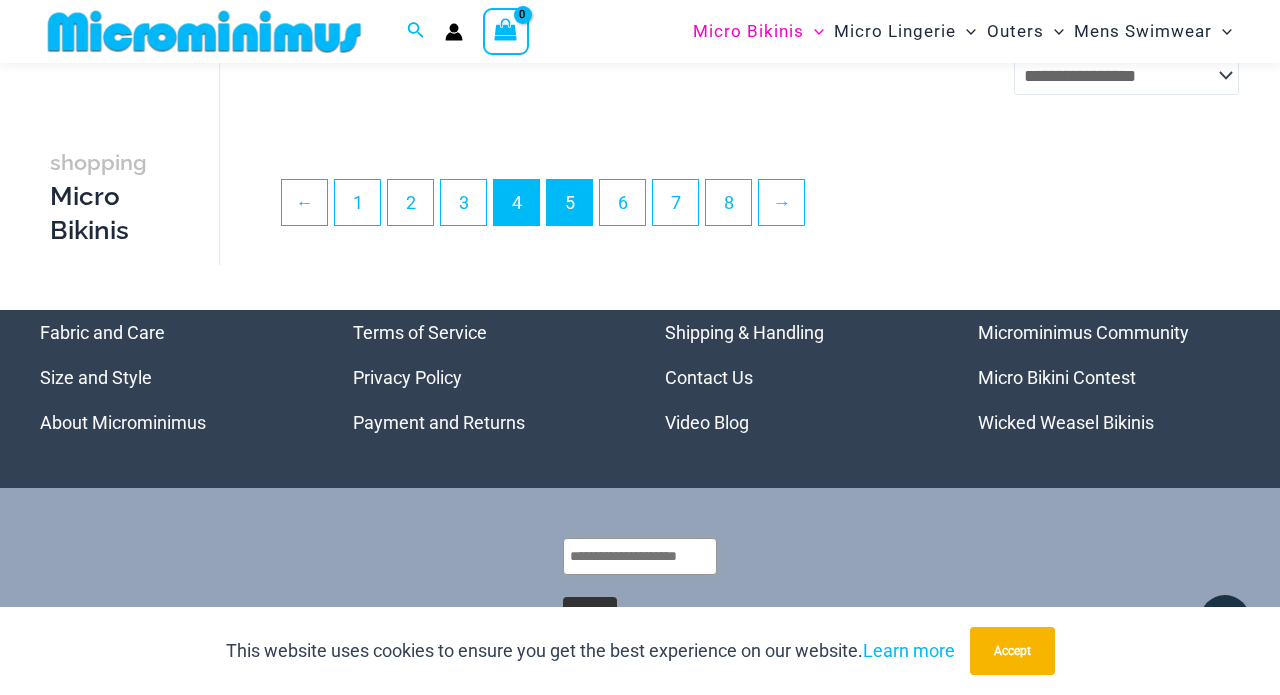 click on "5" at bounding box center [569, 202] 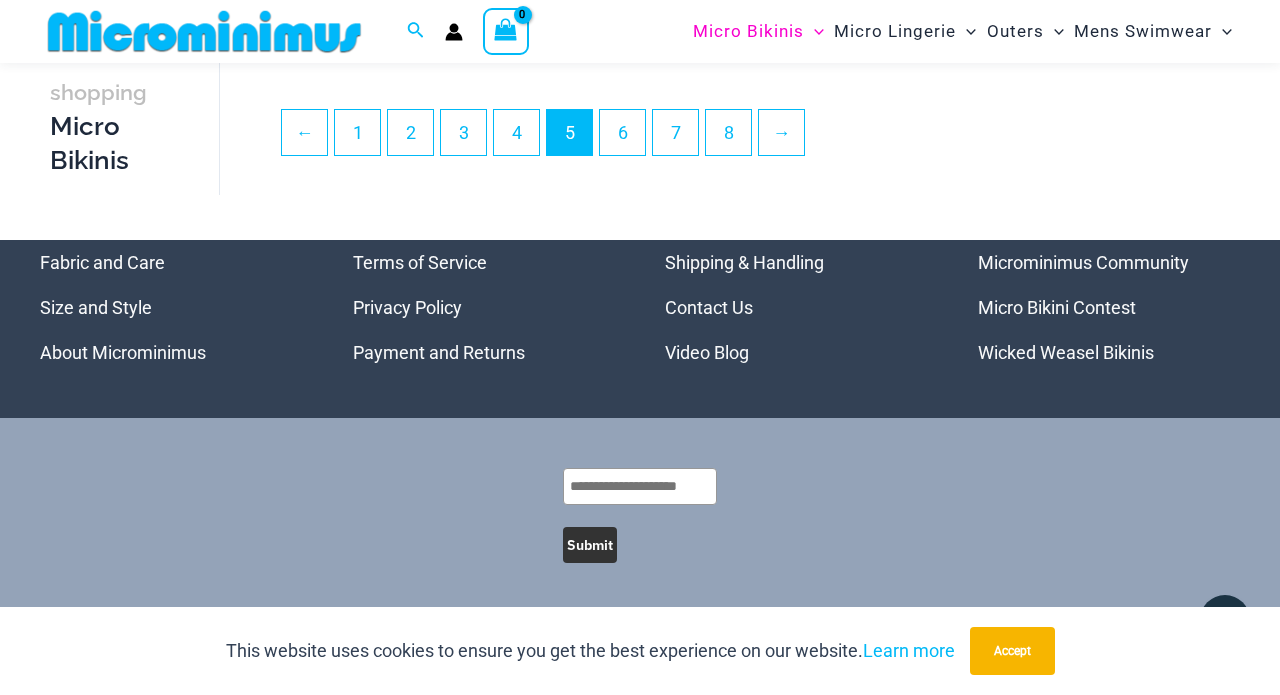 scroll, scrollTop: 4427, scrollLeft: 0, axis: vertical 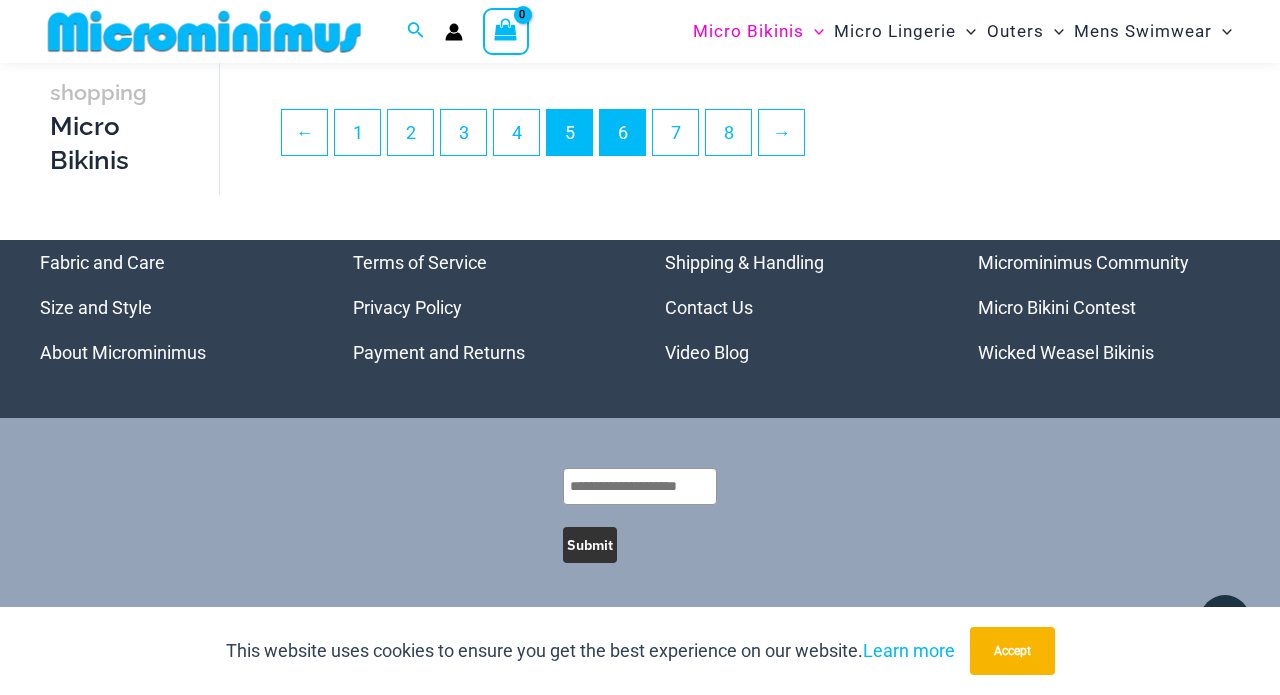 click on "6" at bounding box center [622, 132] 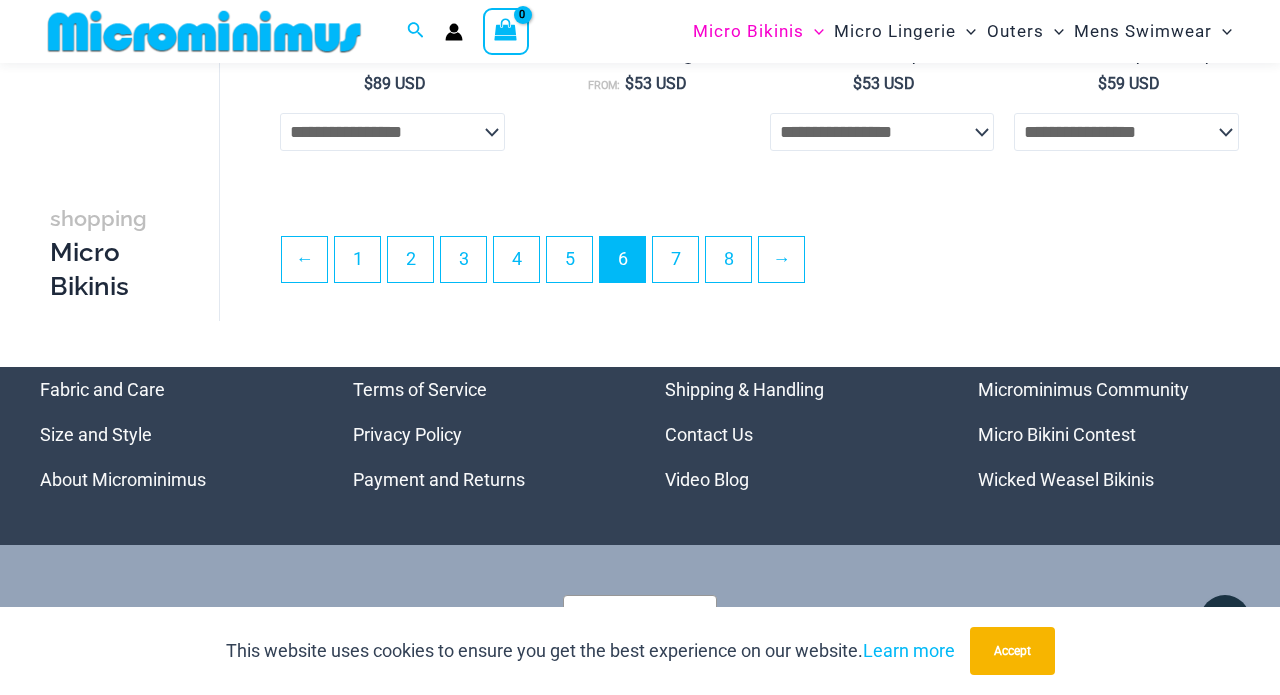 scroll, scrollTop: 4285, scrollLeft: 0, axis: vertical 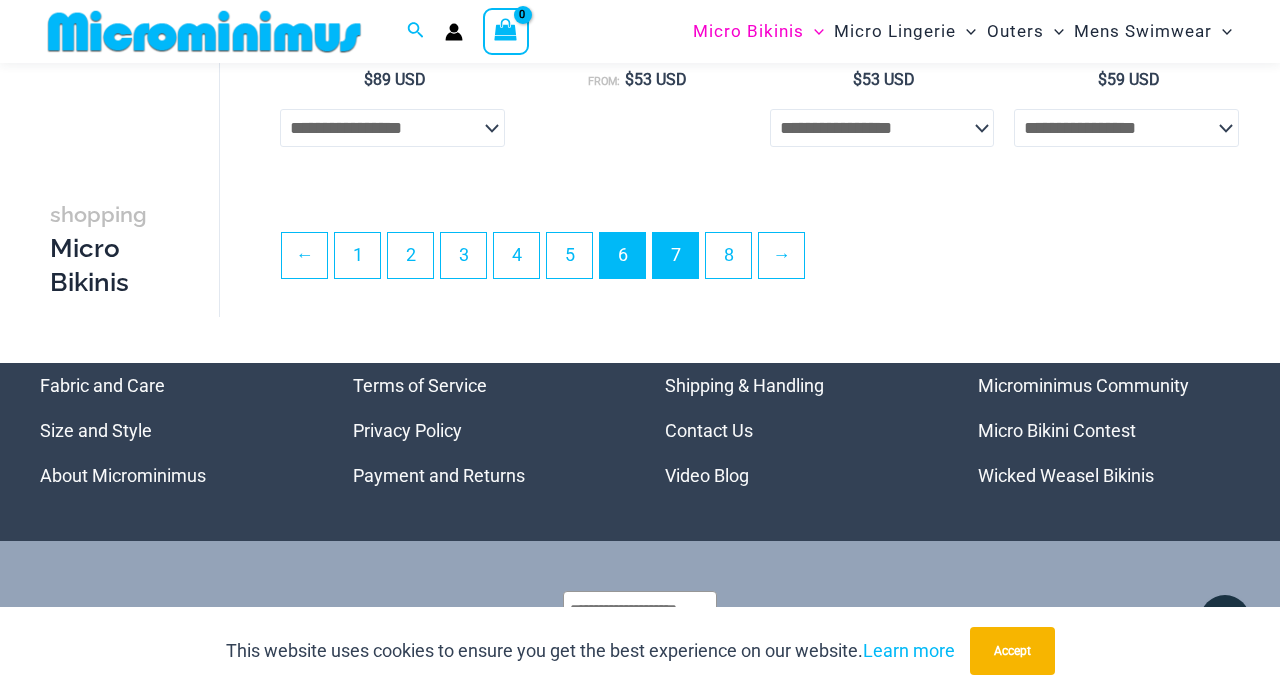 click on "7" at bounding box center (675, 255) 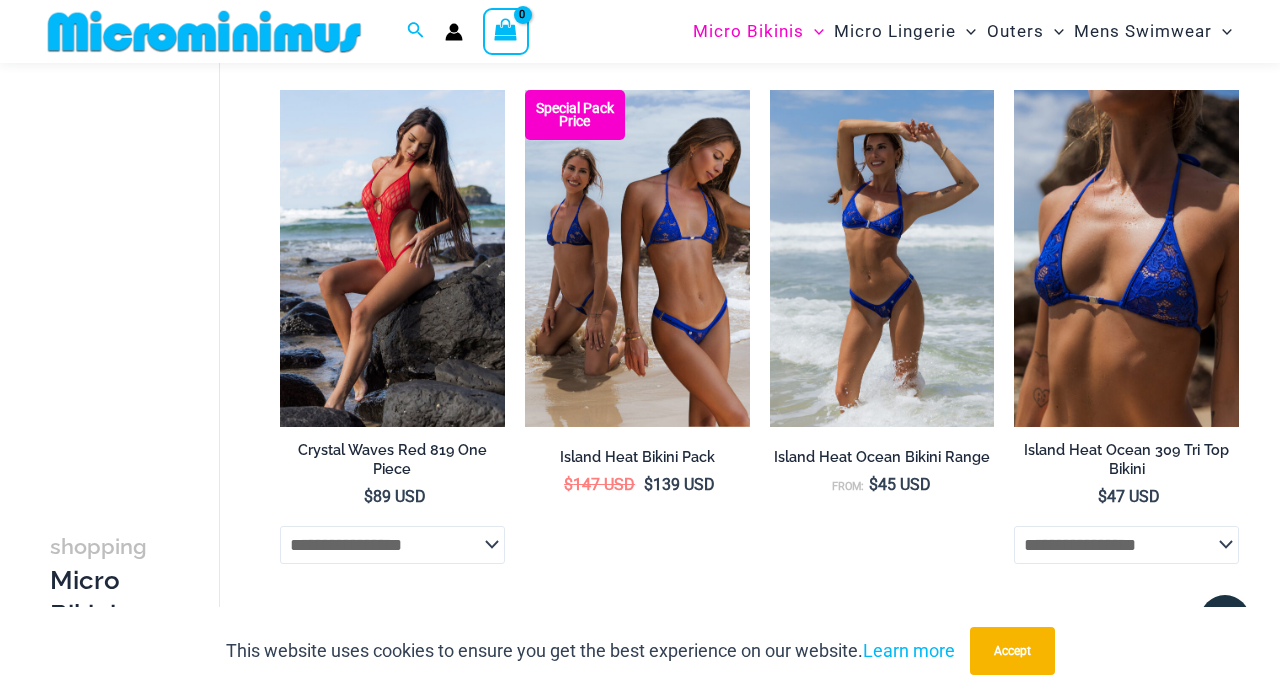 scroll, scrollTop: 3850, scrollLeft: 0, axis: vertical 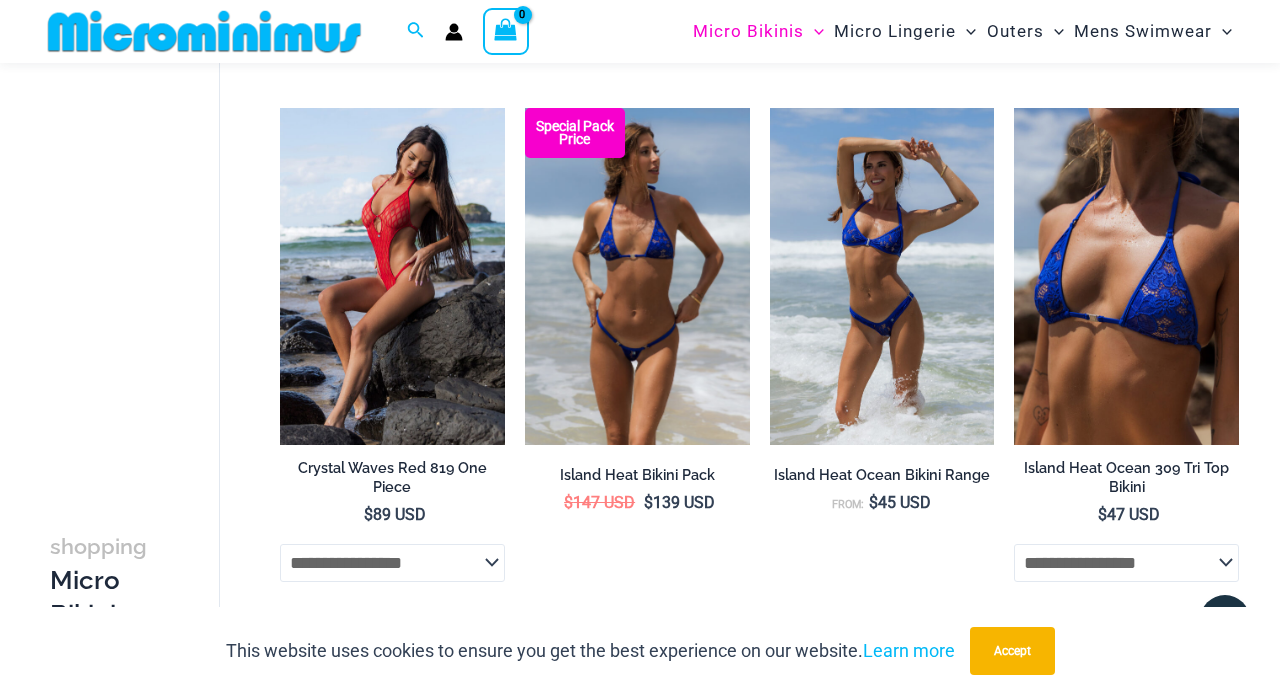 click at bounding box center (637, 276) 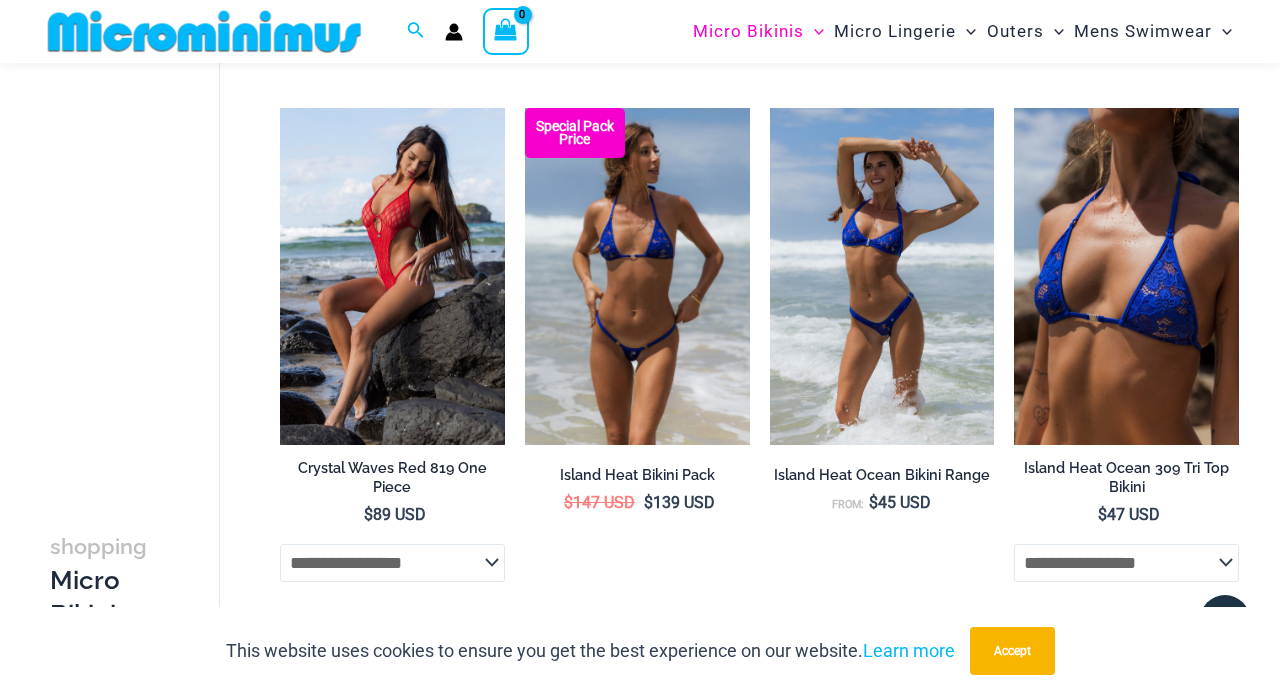 click at bounding box center [637, 276] 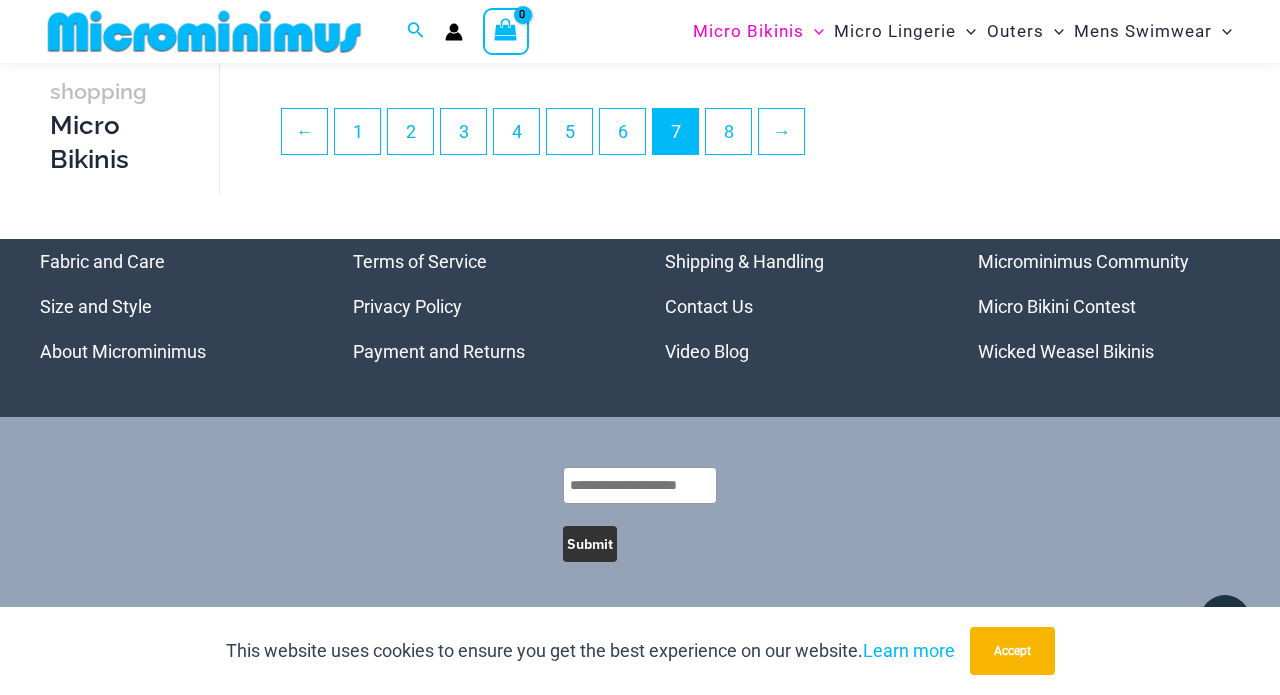 scroll, scrollTop: 4409, scrollLeft: 0, axis: vertical 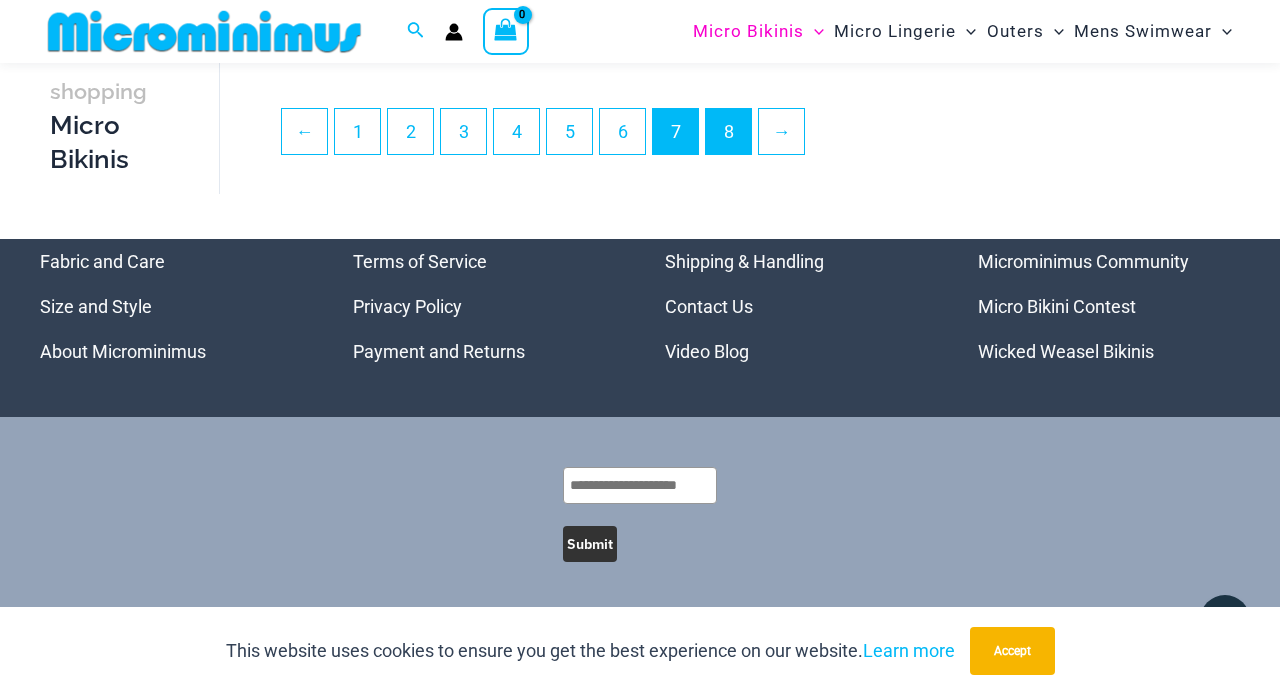 click on "8" at bounding box center [728, 131] 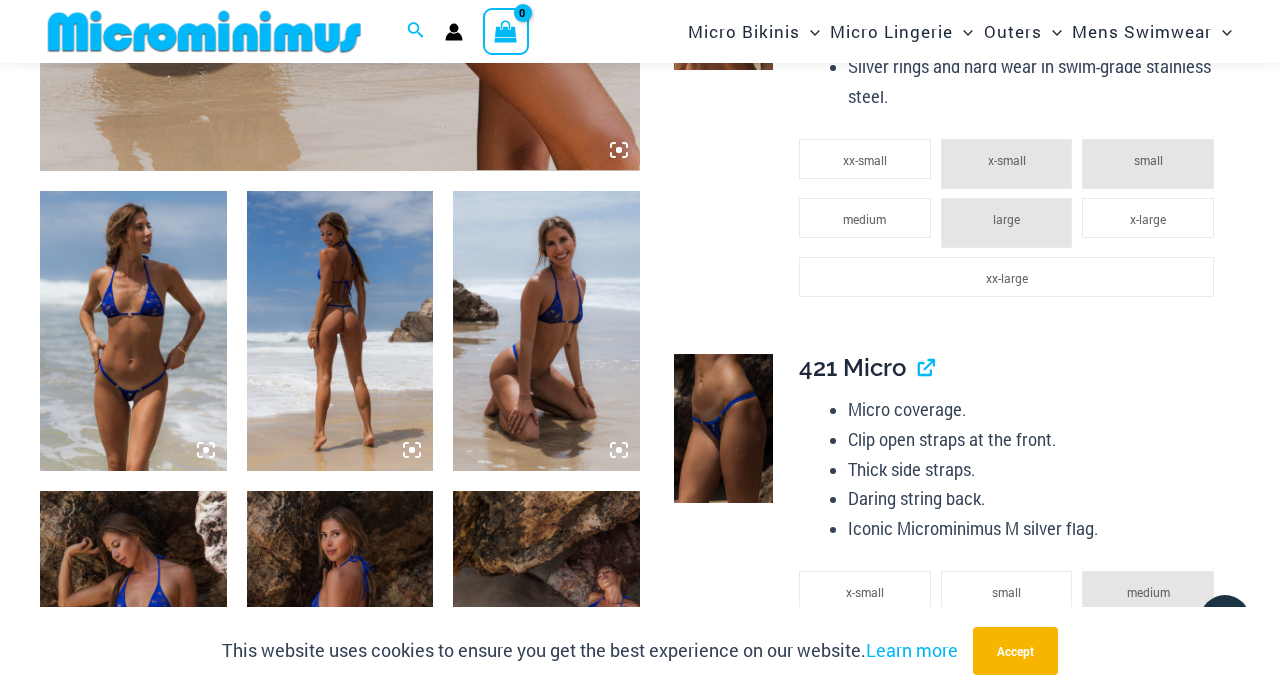 scroll, scrollTop: 910, scrollLeft: 0, axis: vertical 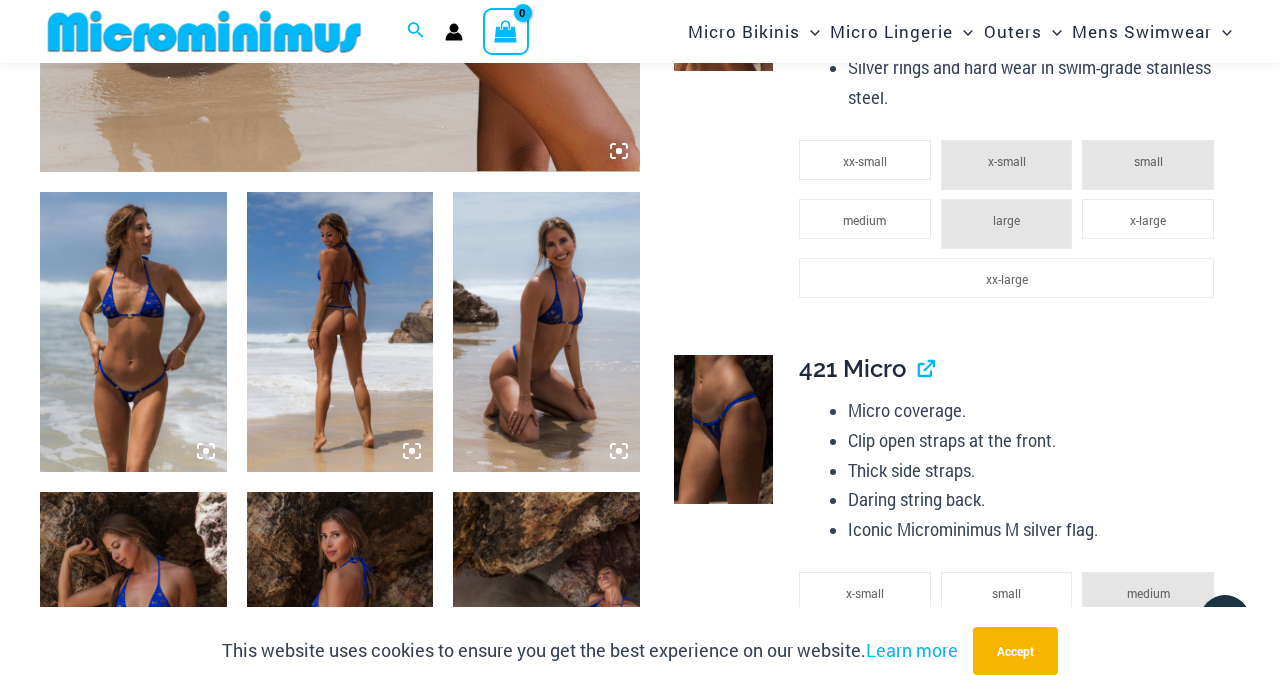 click 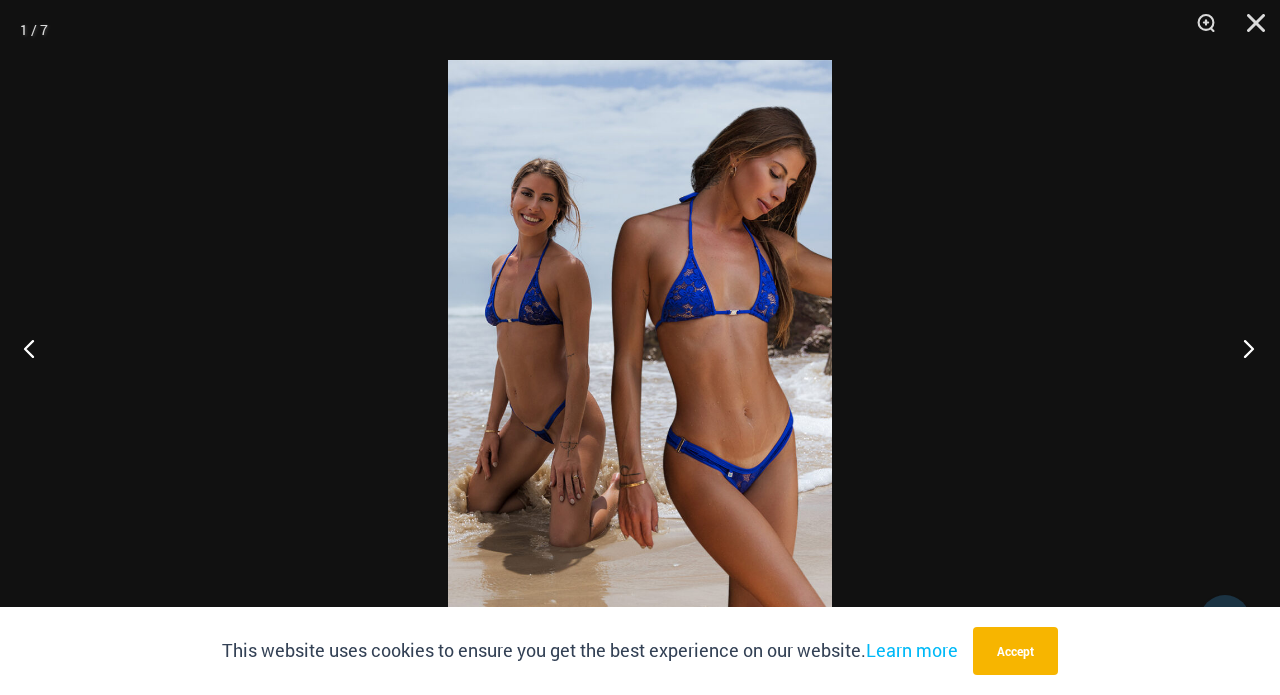 click at bounding box center (1242, 348) 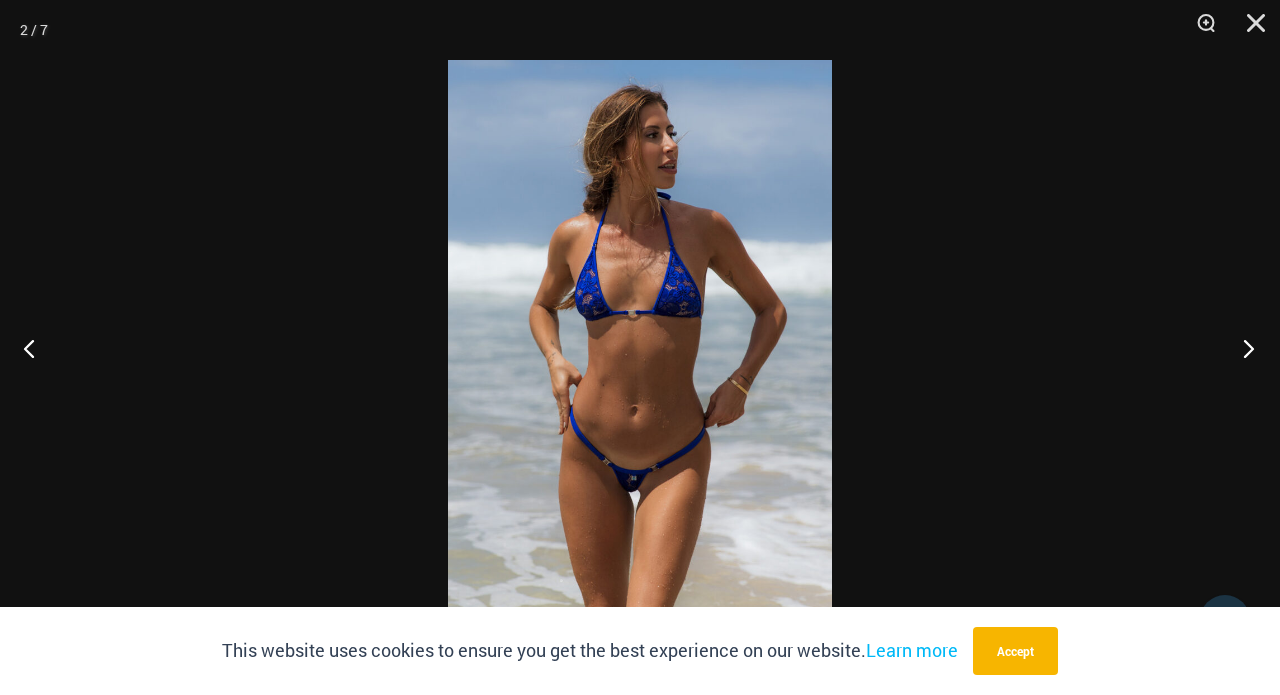 click at bounding box center [1242, 348] 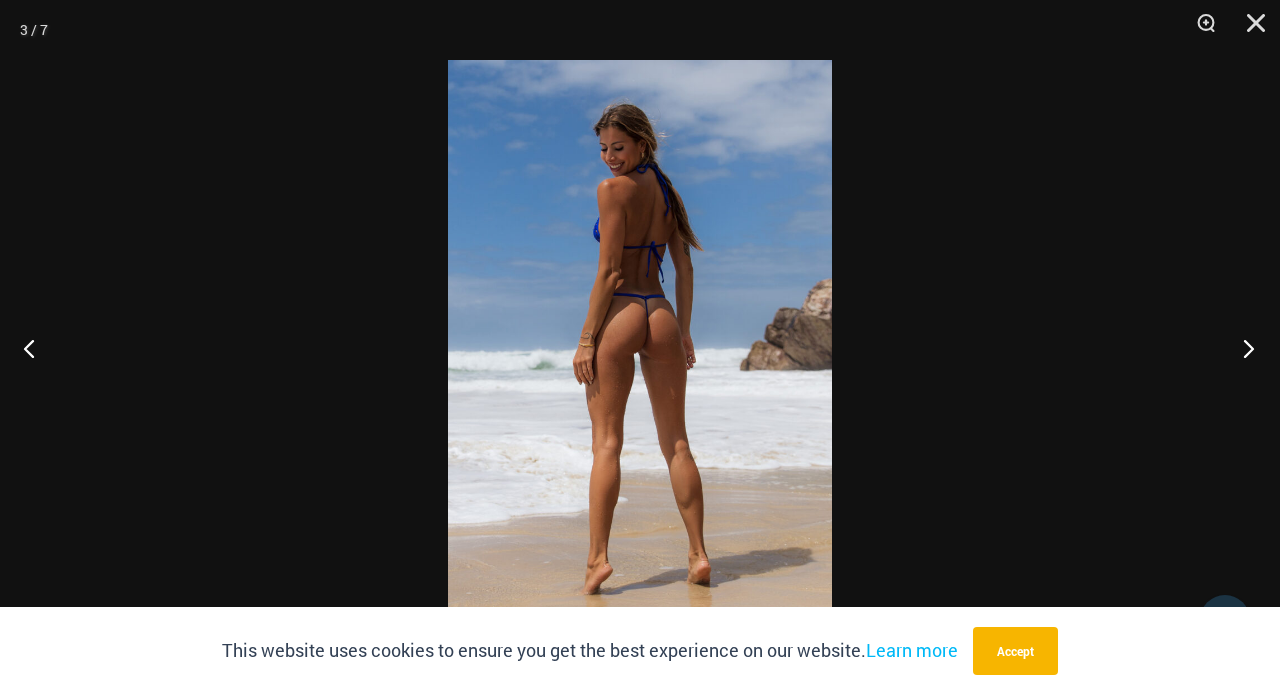 click at bounding box center (1242, 348) 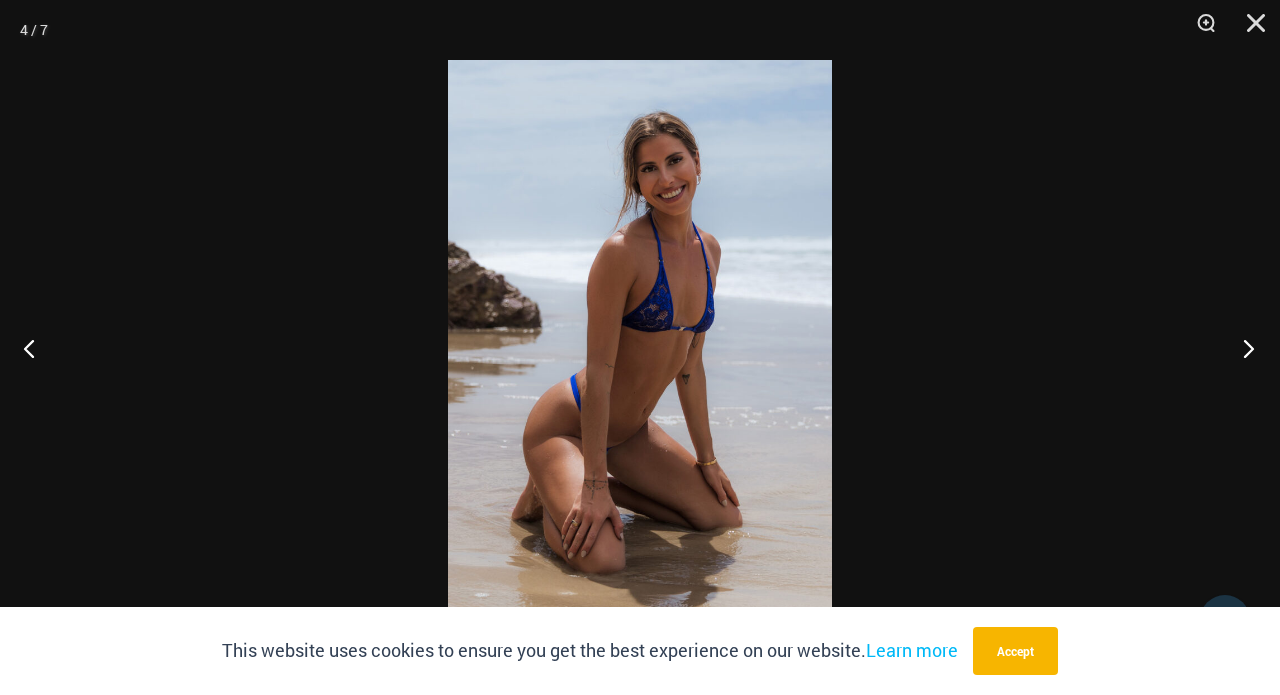 click at bounding box center (1242, 348) 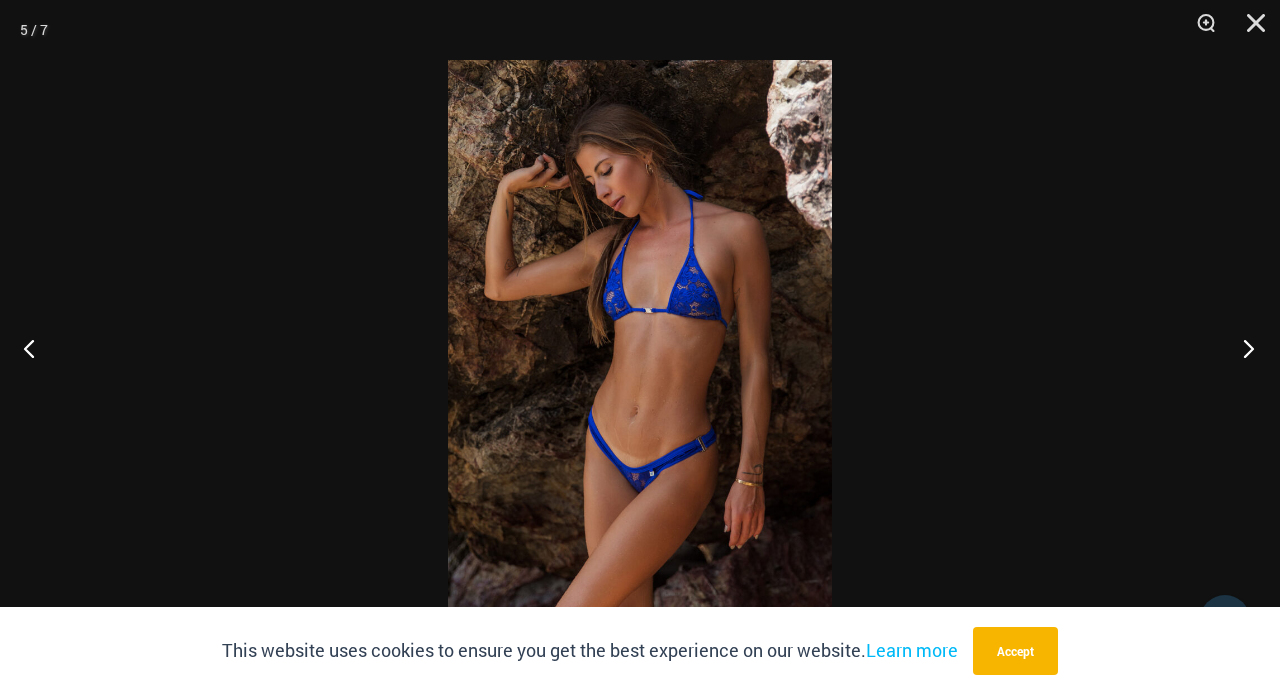 click at bounding box center (1242, 348) 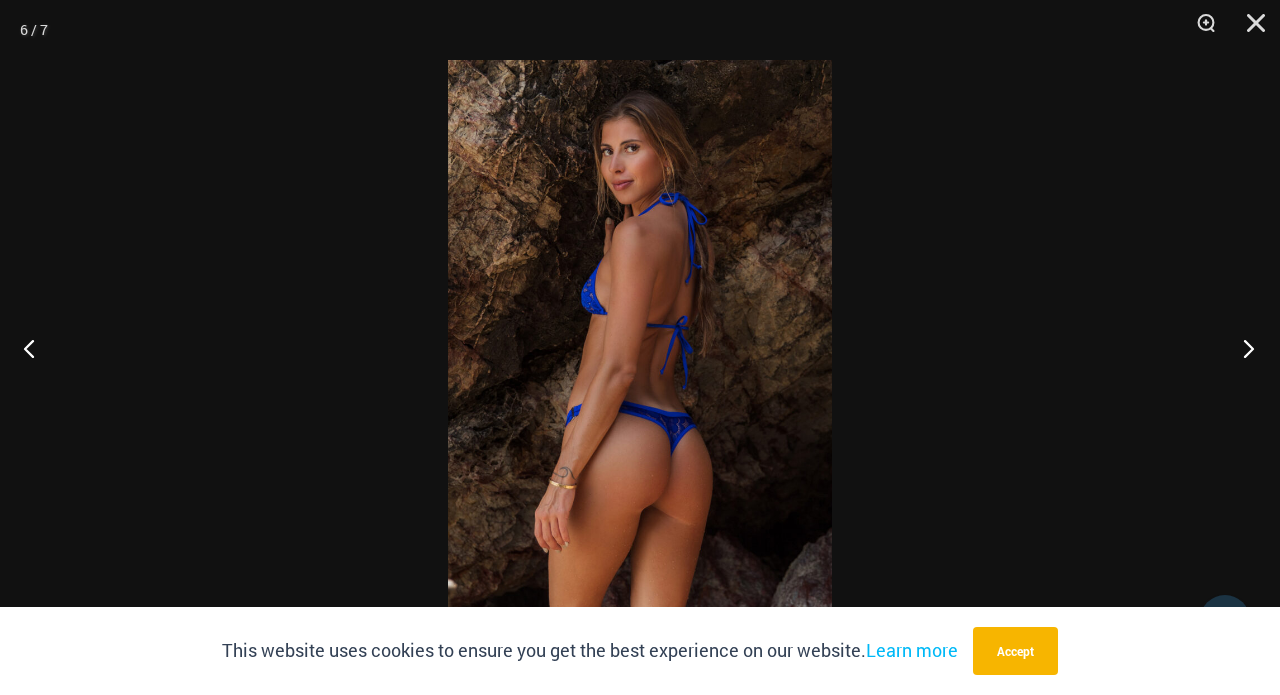 click at bounding box center [1242, 348] 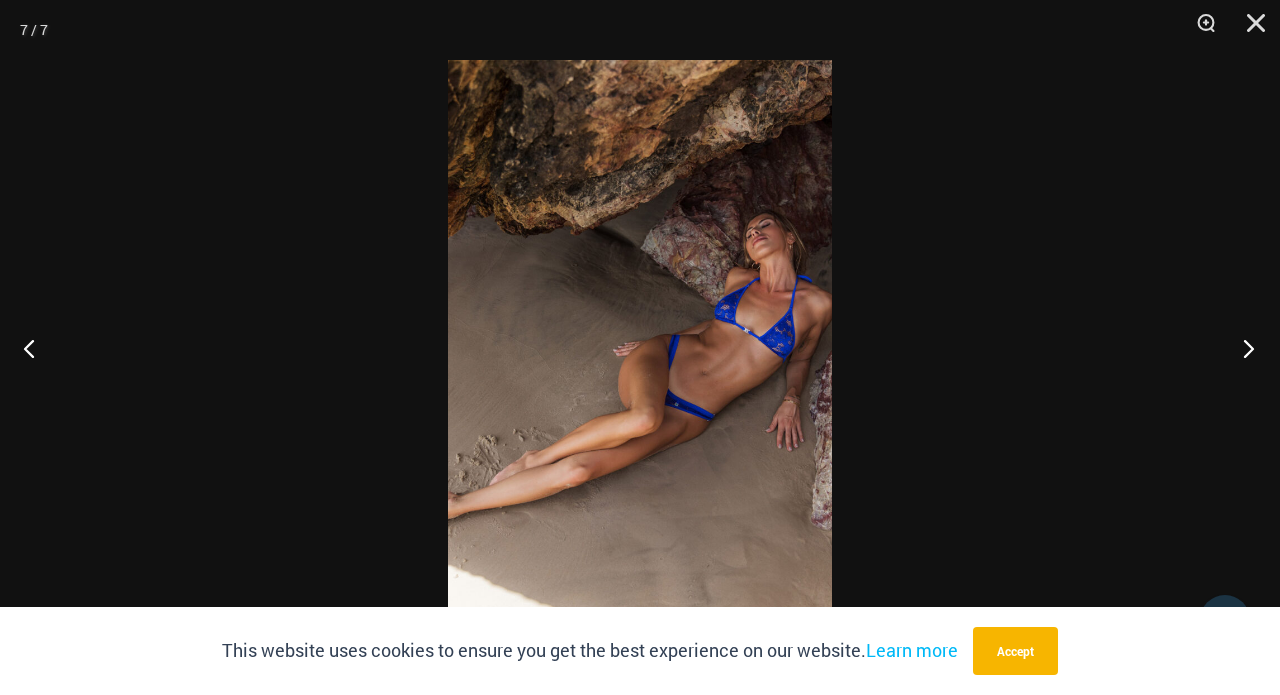 click at bounding box center [1242, 348] 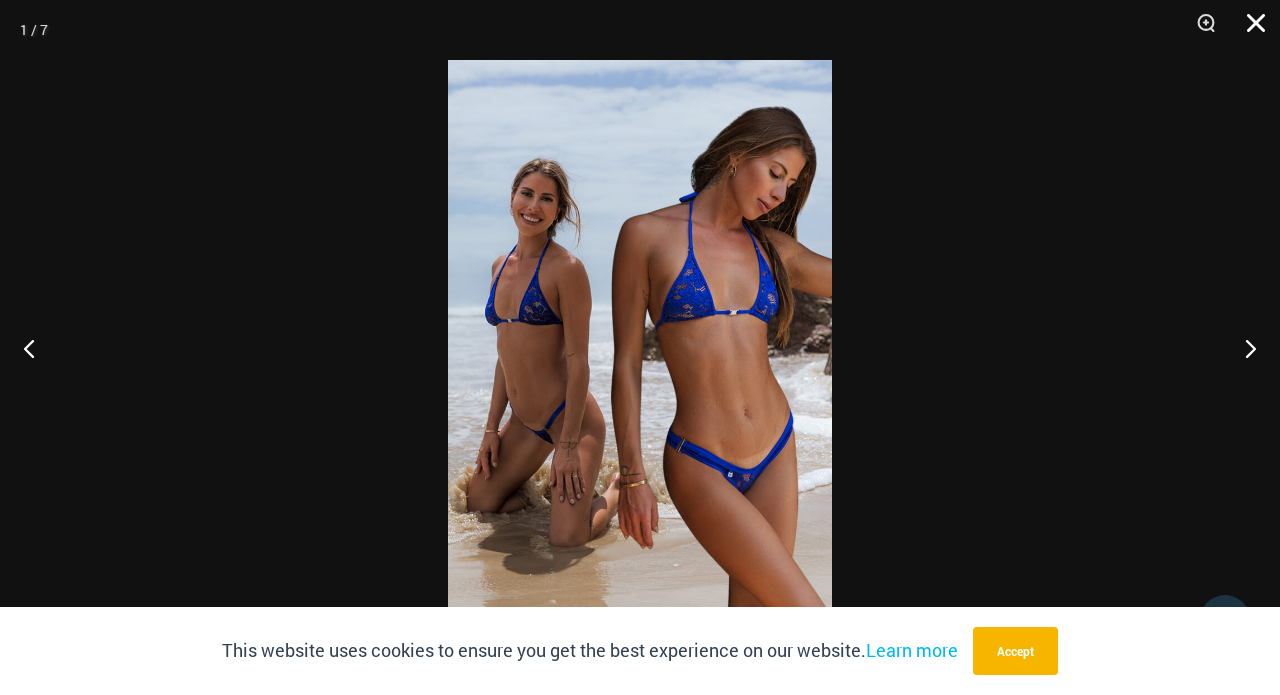 click at bounding box center [1249, 30] 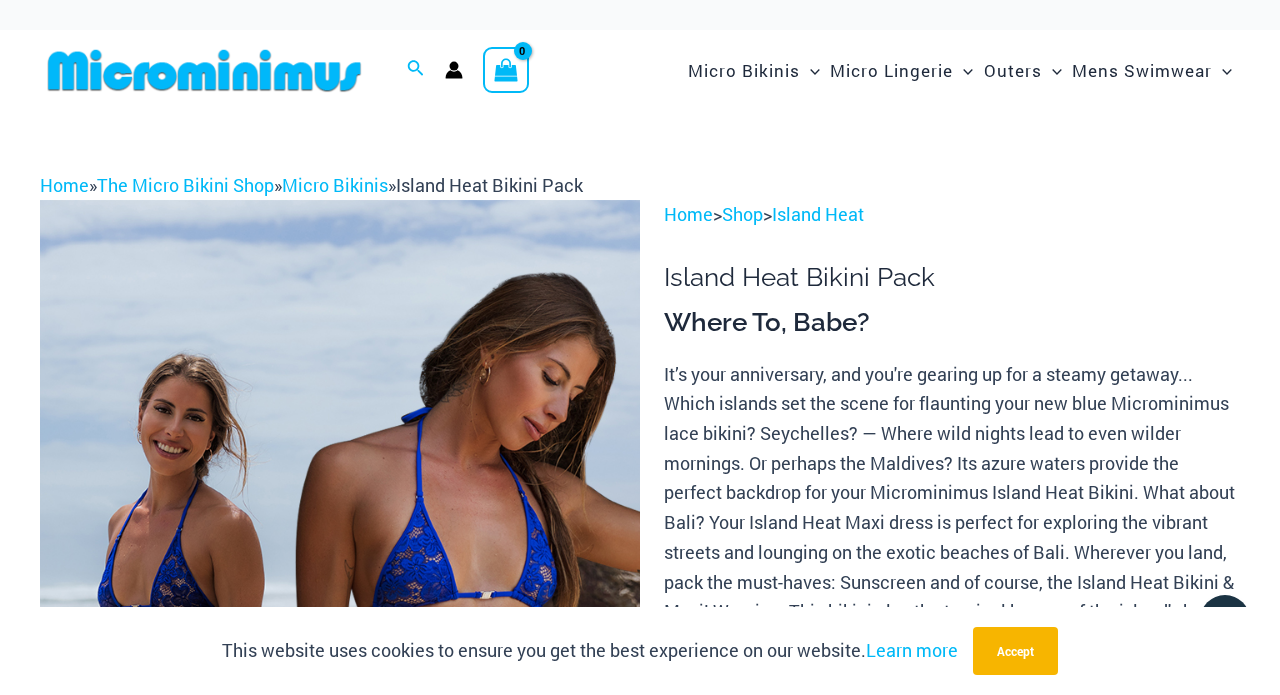 scroll, scrollTop: 0, scrollLeft: 0, axis: both 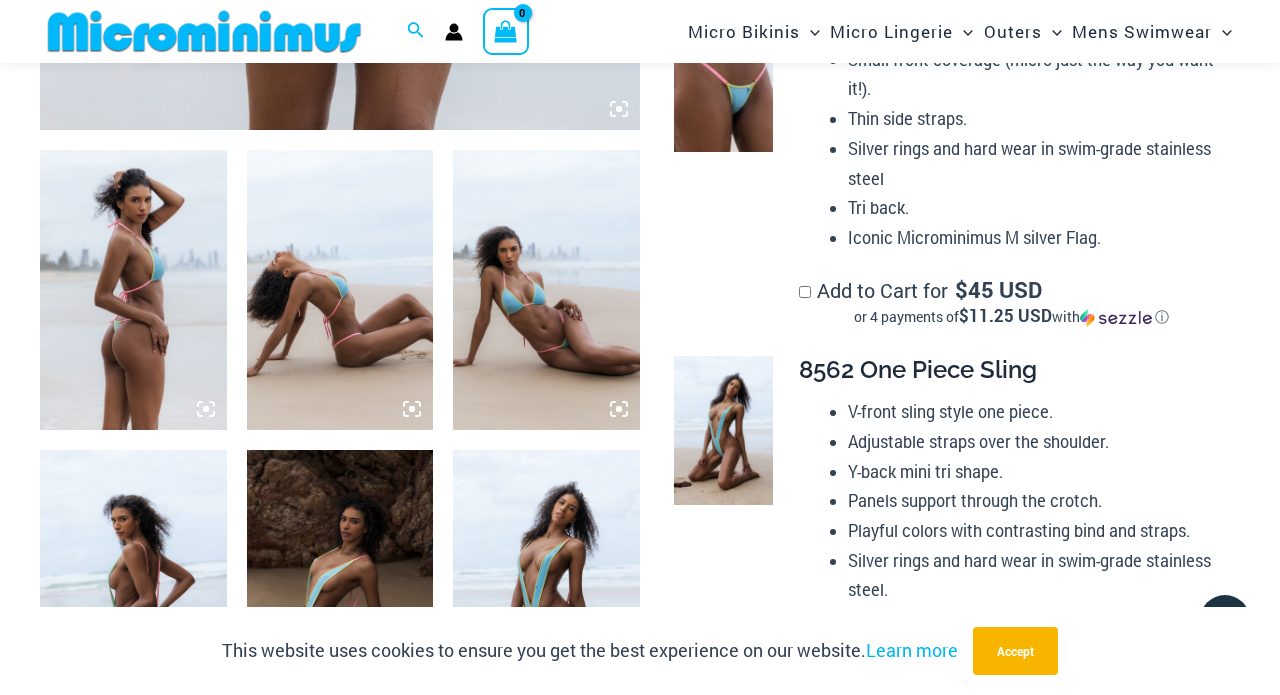 click 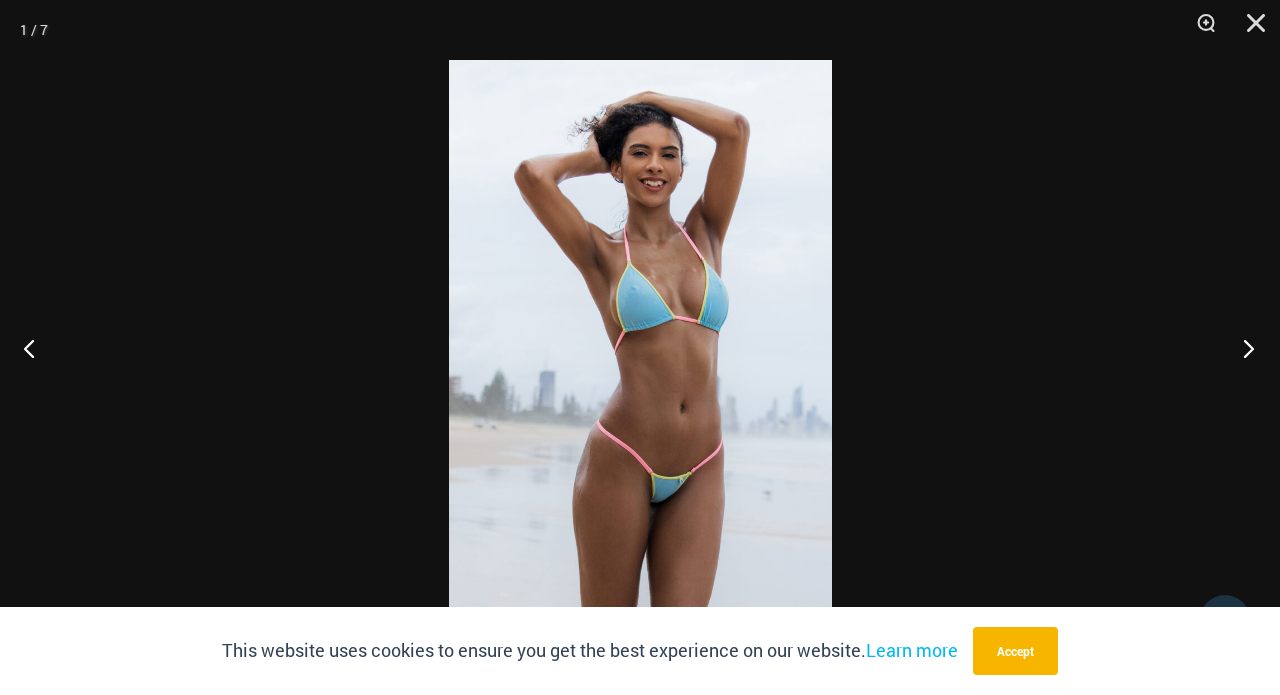 click at bounding box center (1242, 348) 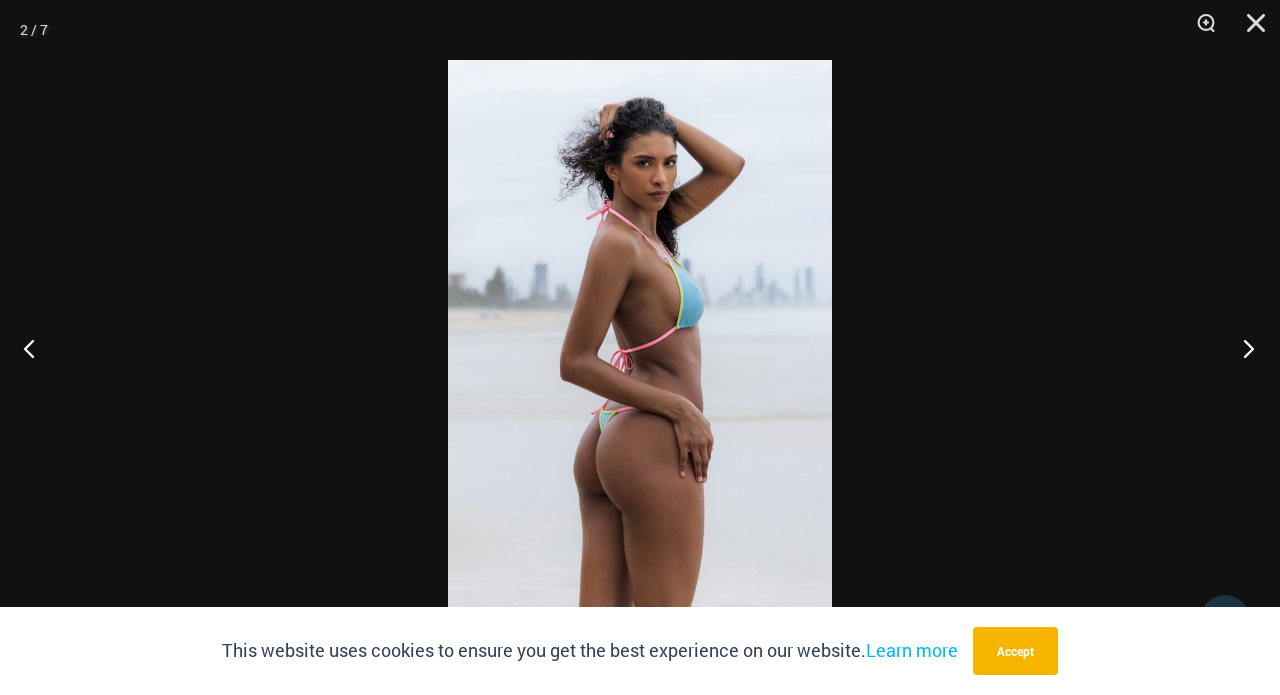 click at bounding box center (1242, 348) 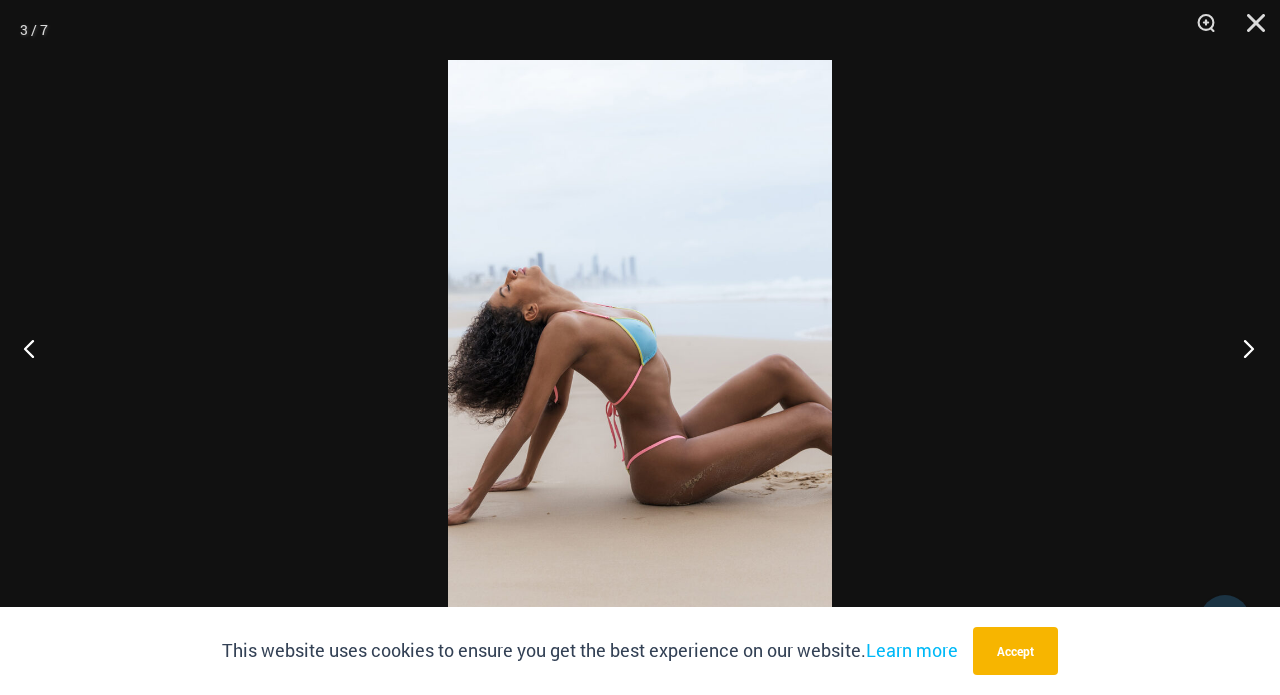 click at bounding box center (1242, 348) 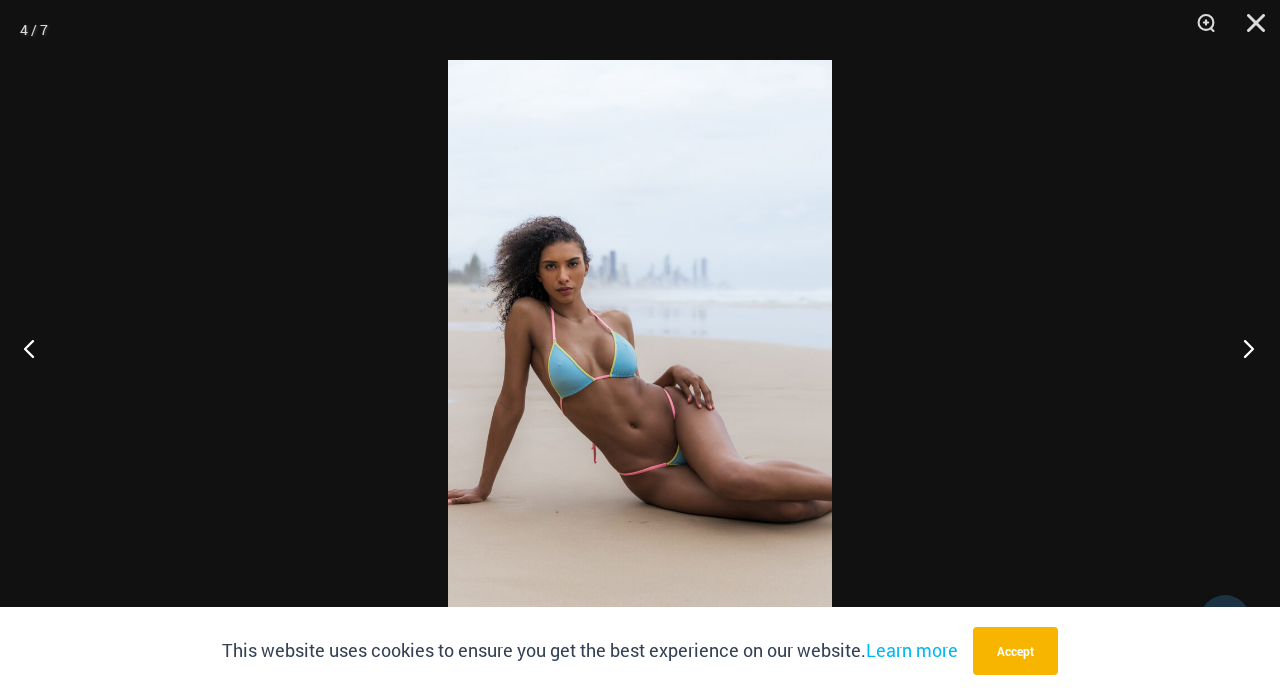 click at bounding box center [1242, 348] 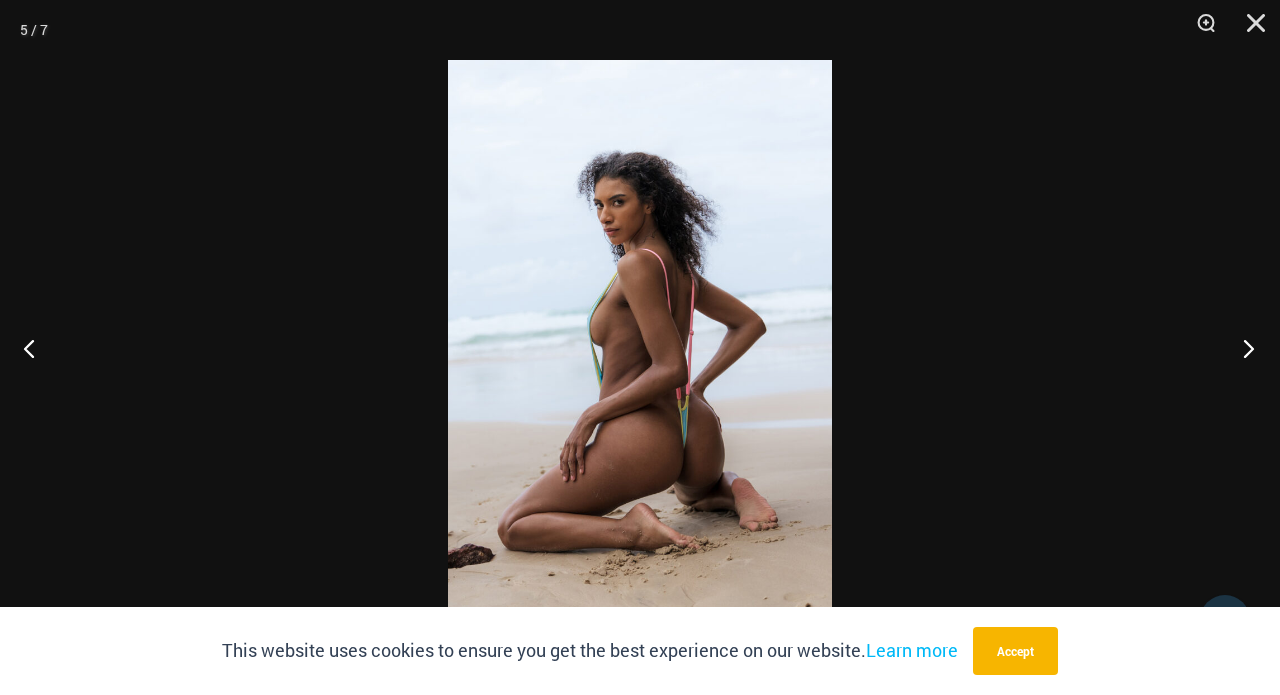 click at bounding box center (1242, 348) 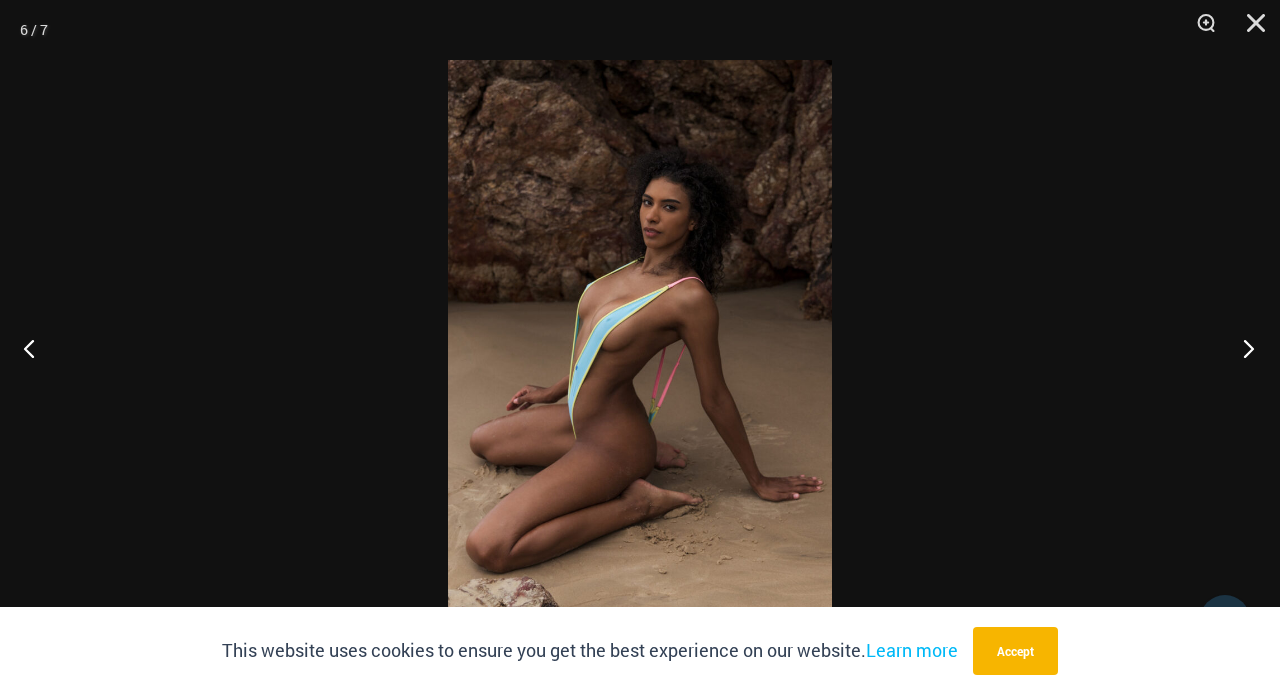 click at bounding box center (1242, 348) 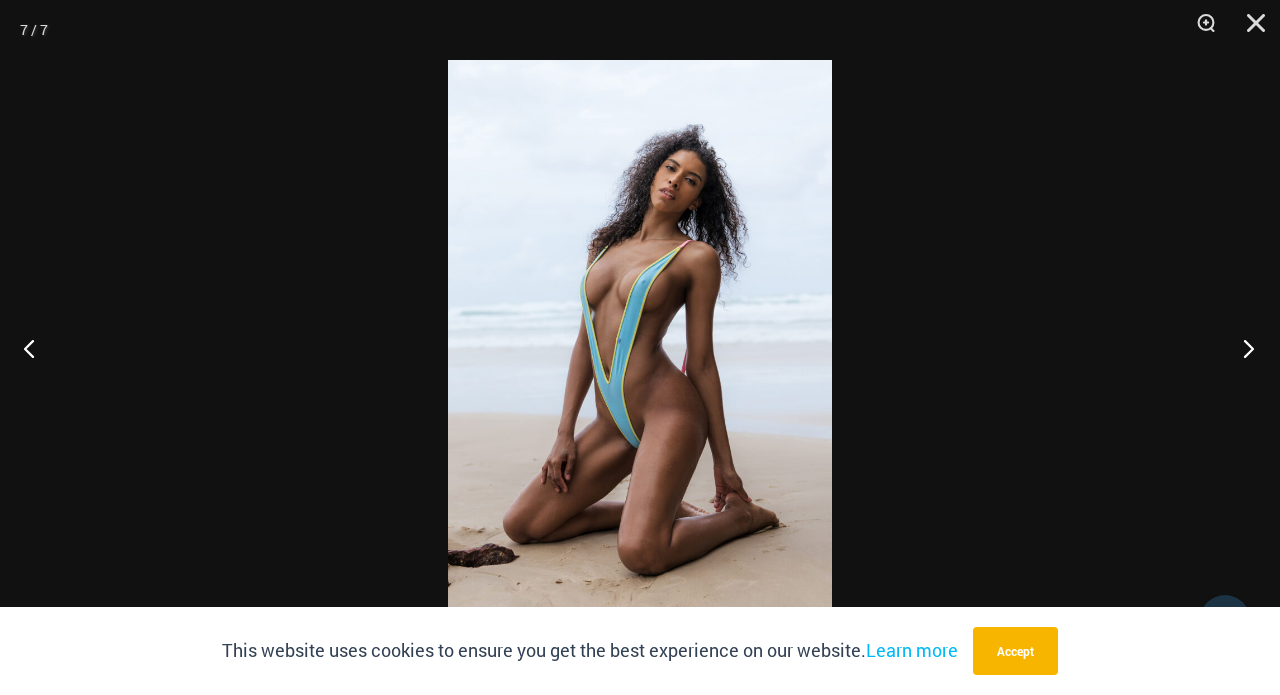 click at bounding box center (1242, 348) 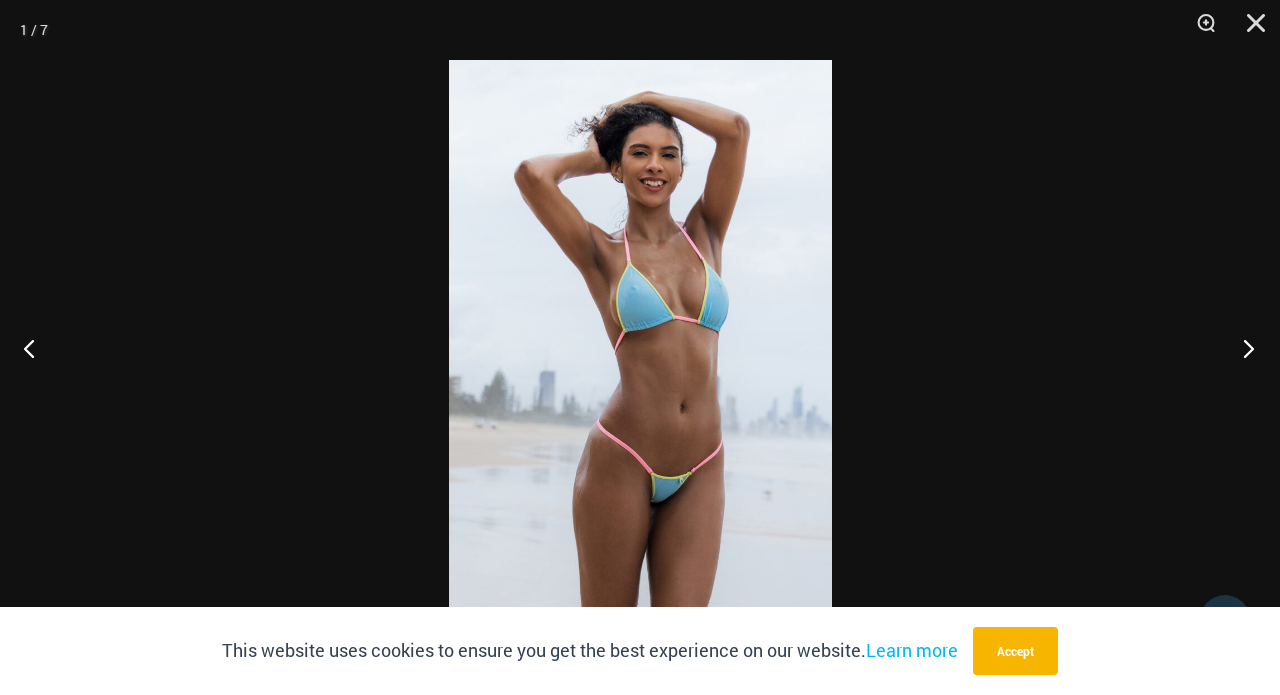 click at bounding box center [1242, 348] 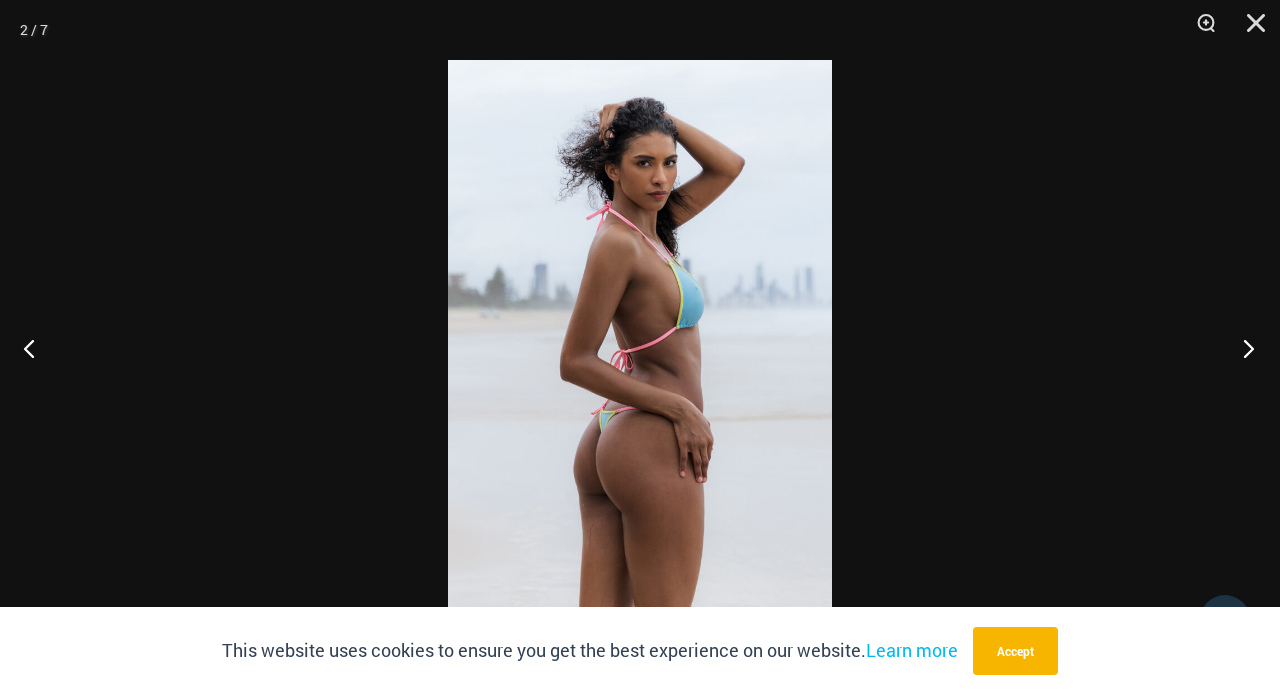 click at bounding box center [1242, 348] 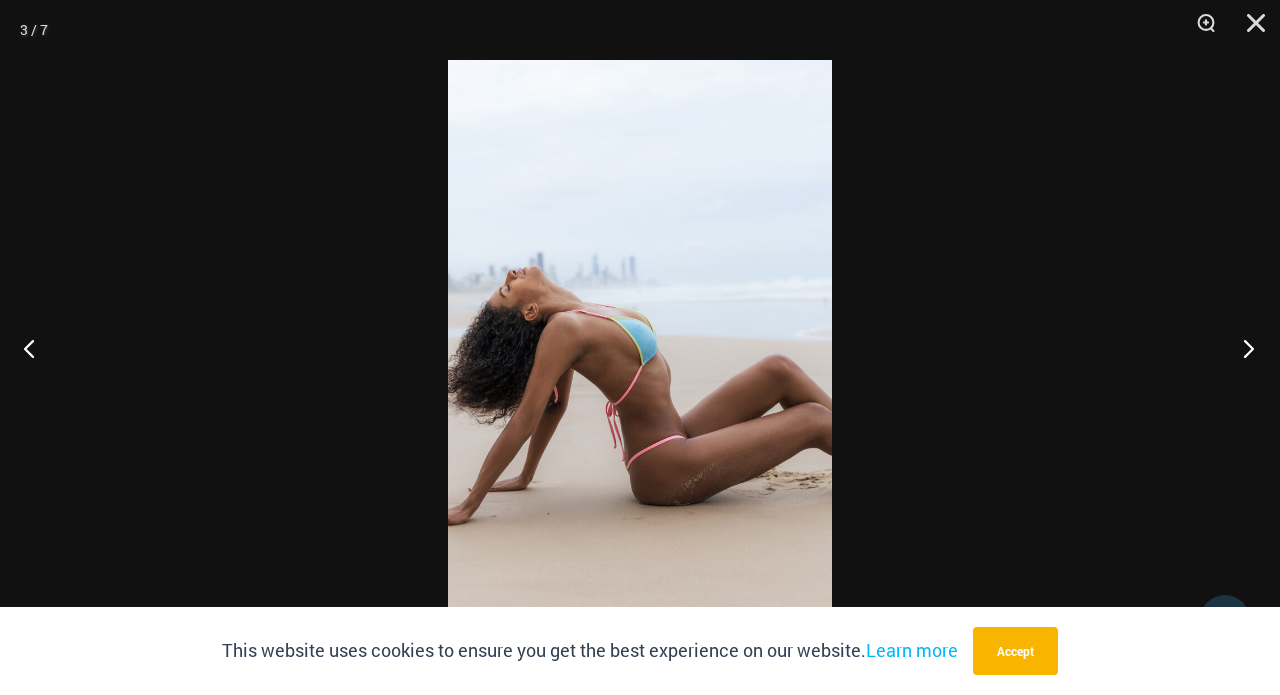 click at bounding box center [1242, 348] 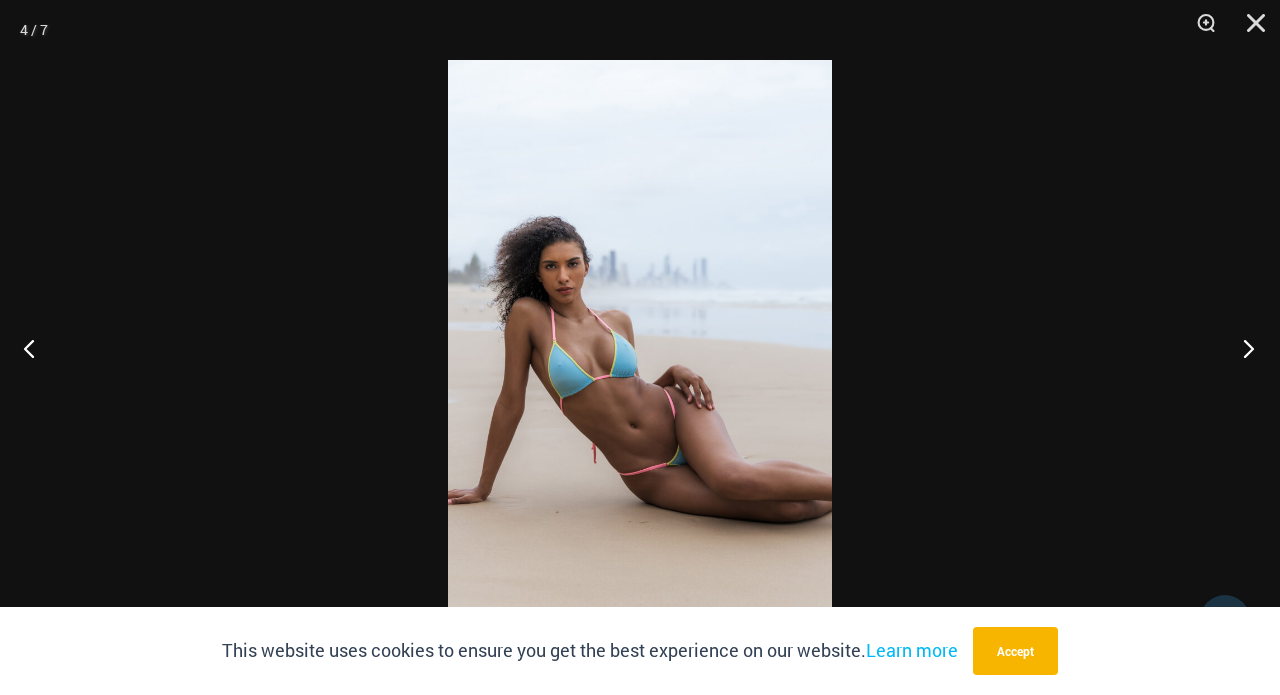 click at bounding box center [1242, 348] 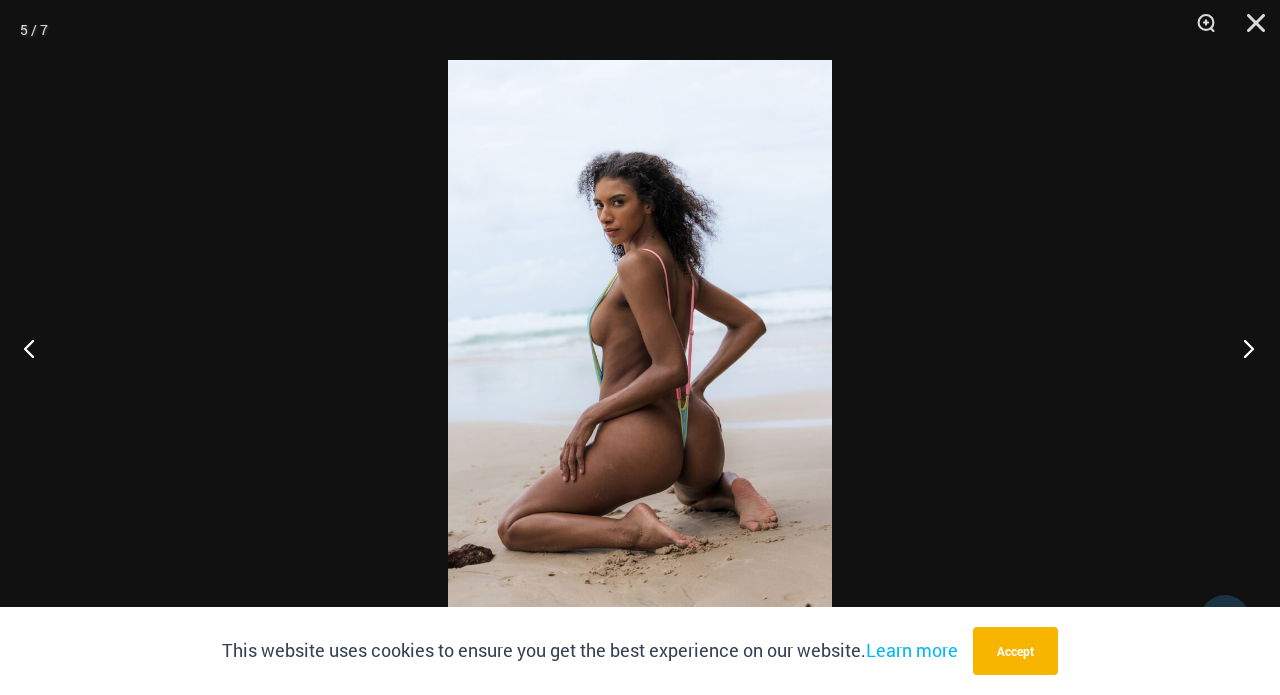 click at bounding box center [1242, 348] 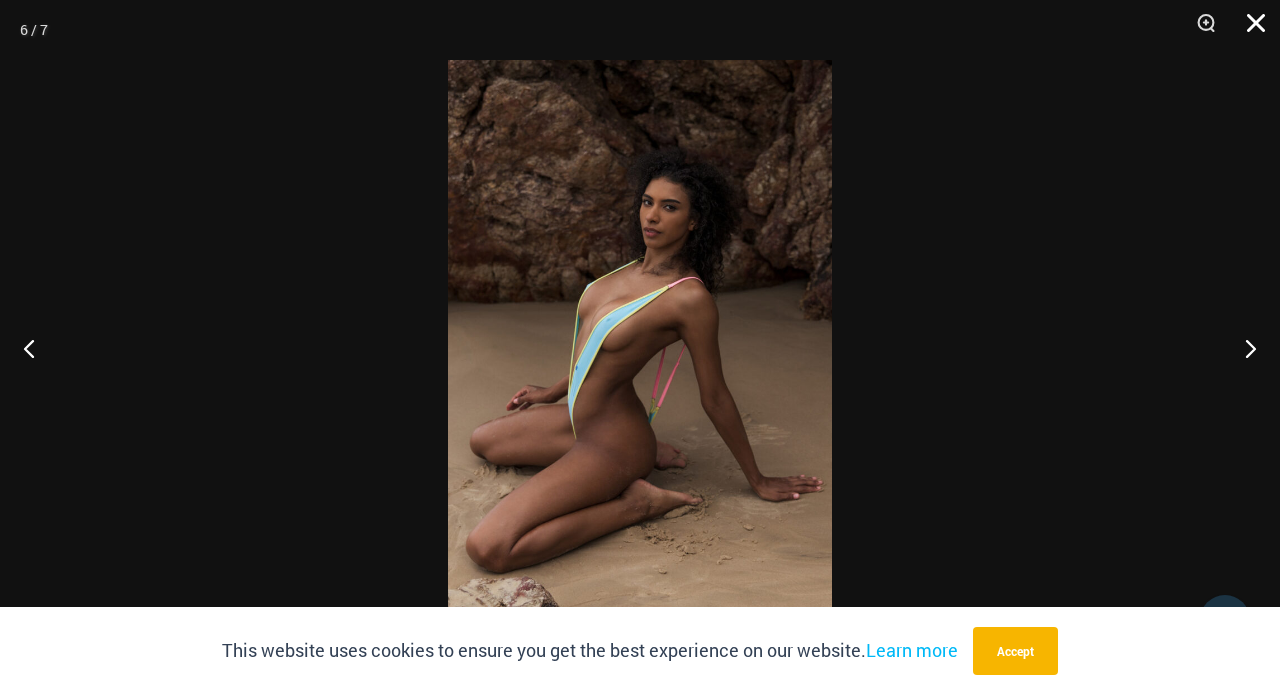 click at bounding box center (1249, 30) 